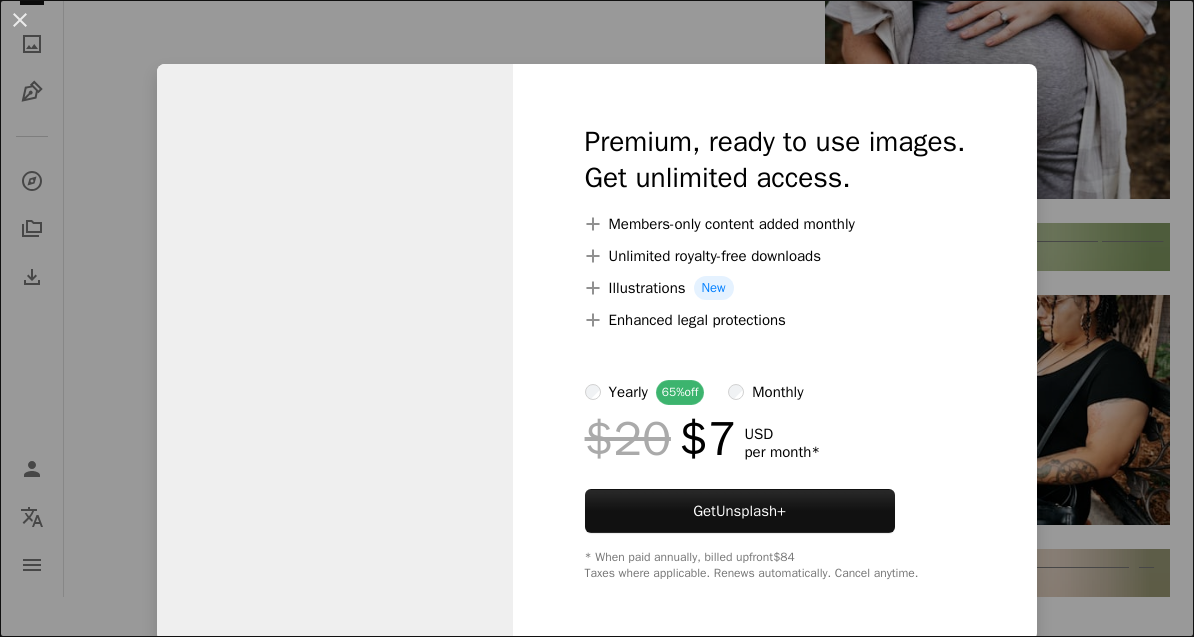 scroll, scrollTop: 37330, scrollLeft: 0, axis: vertical 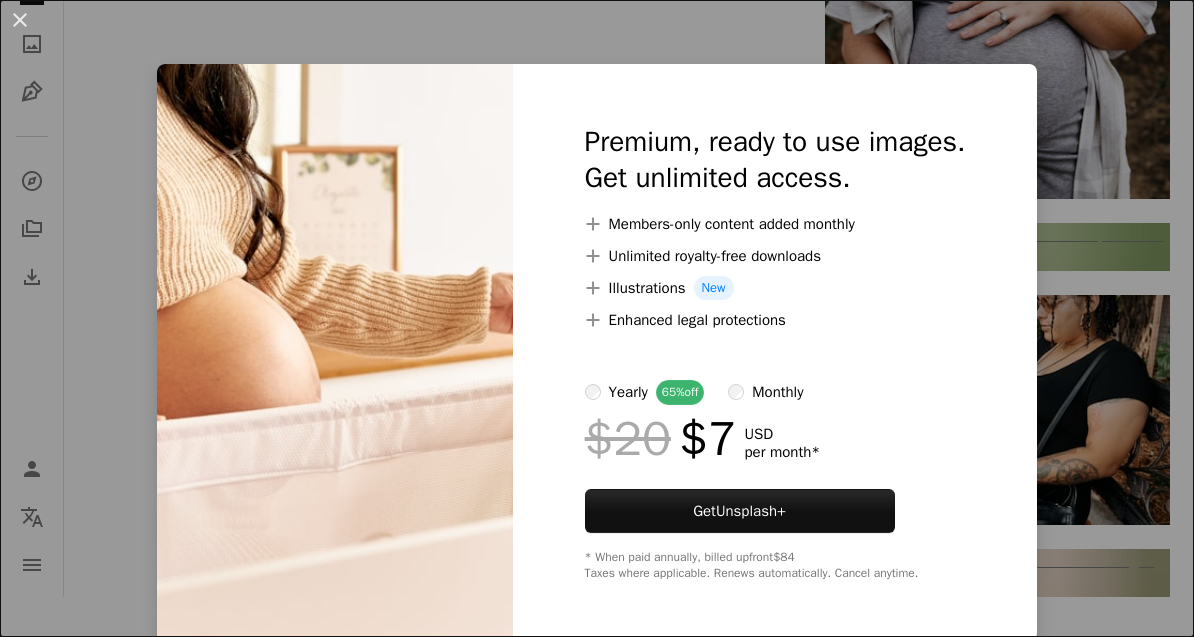 click on "An X shape Premium, ready to use images. Get unlimited access. A plus sign Members-only content added monthly A plus sign Unlimited royalty-free downloads A plus sign Illustrations  New A plus sign Enhanced legal protections yearly 65%  off monthly $20   $7 USD per month * Get  Unsplash+ * When paid annually, billed upfront  $84 Taxes where applicable. Renews automatically. Cancel anytime." at bounding box center (597, 318) 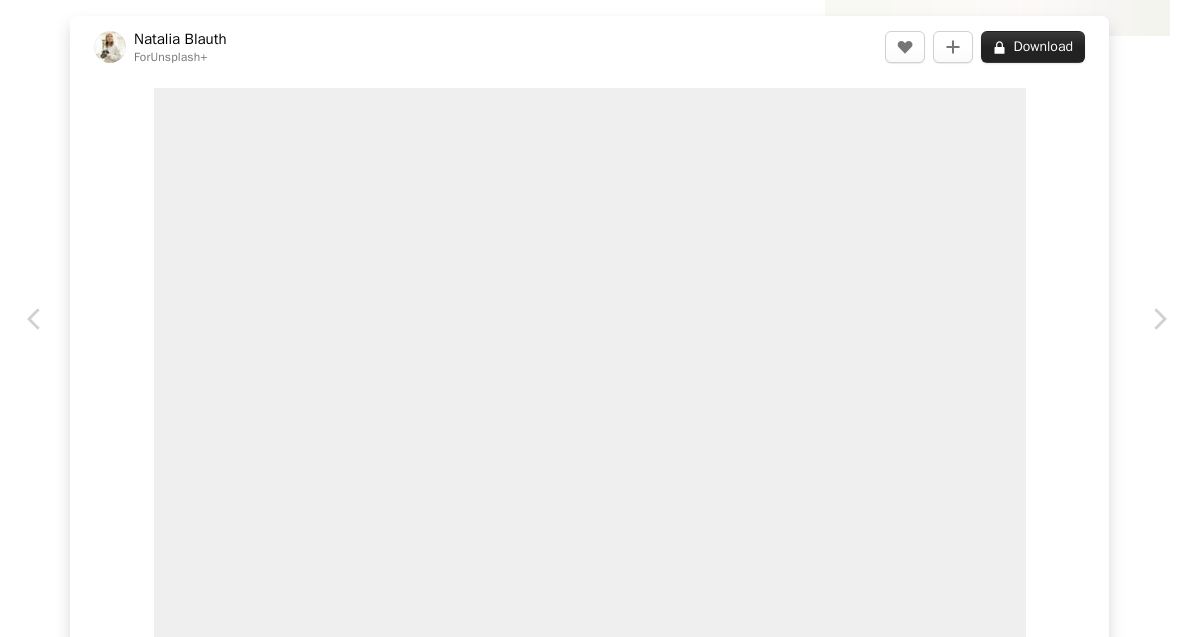 scroll, scrollTop: 34340, scrollLeft: 0, axis: vertical 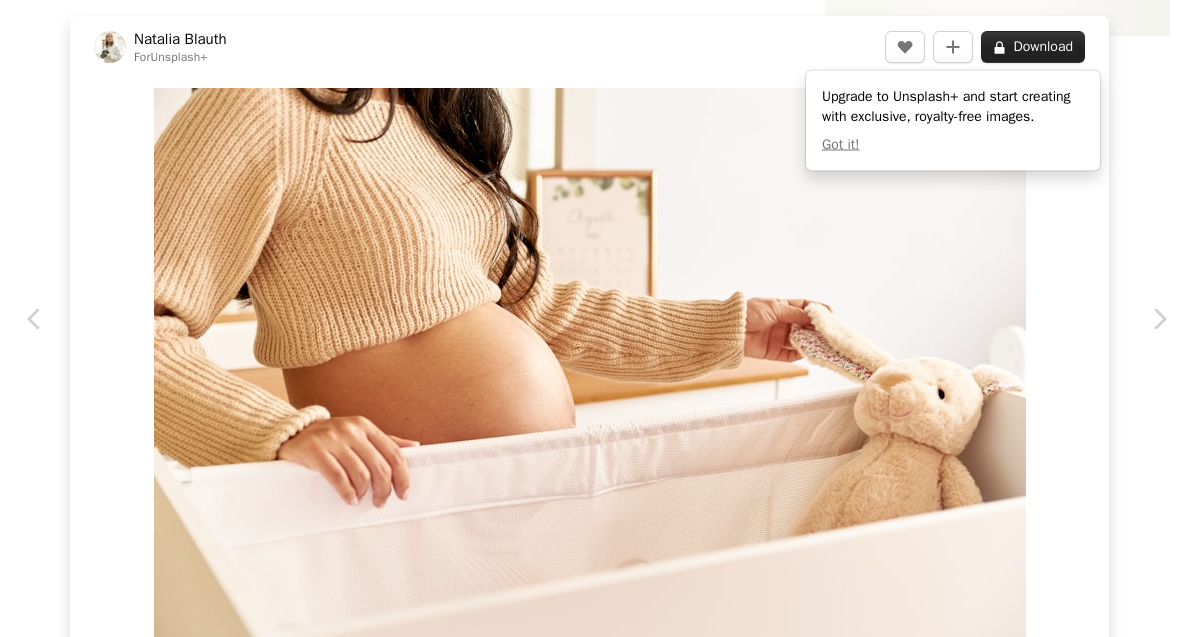 click on "A lock Download" at bounding box center (1033, 47) 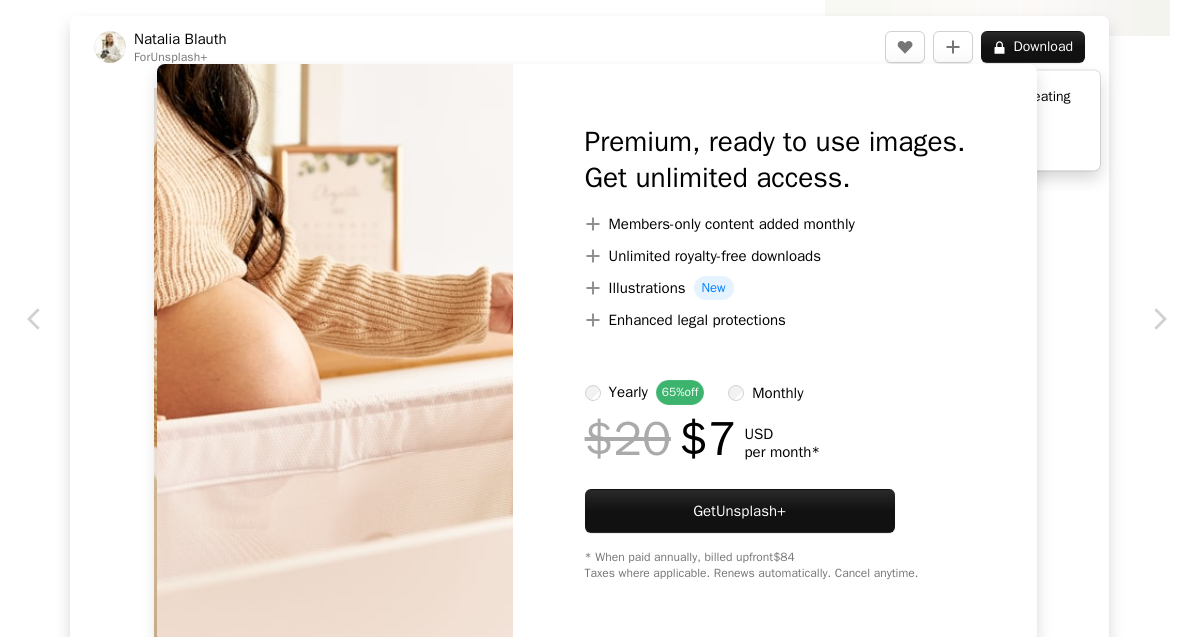 click on "An X shape" at bounding box center [20, 20] 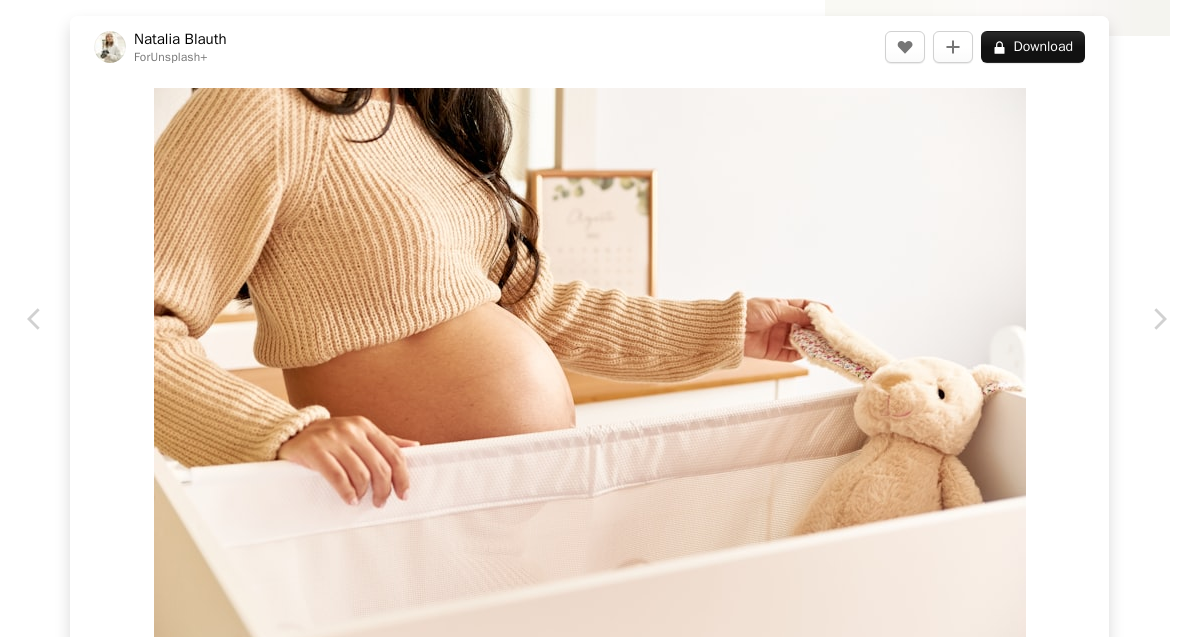 click on "An X shape" at bounding box center (20, 20) 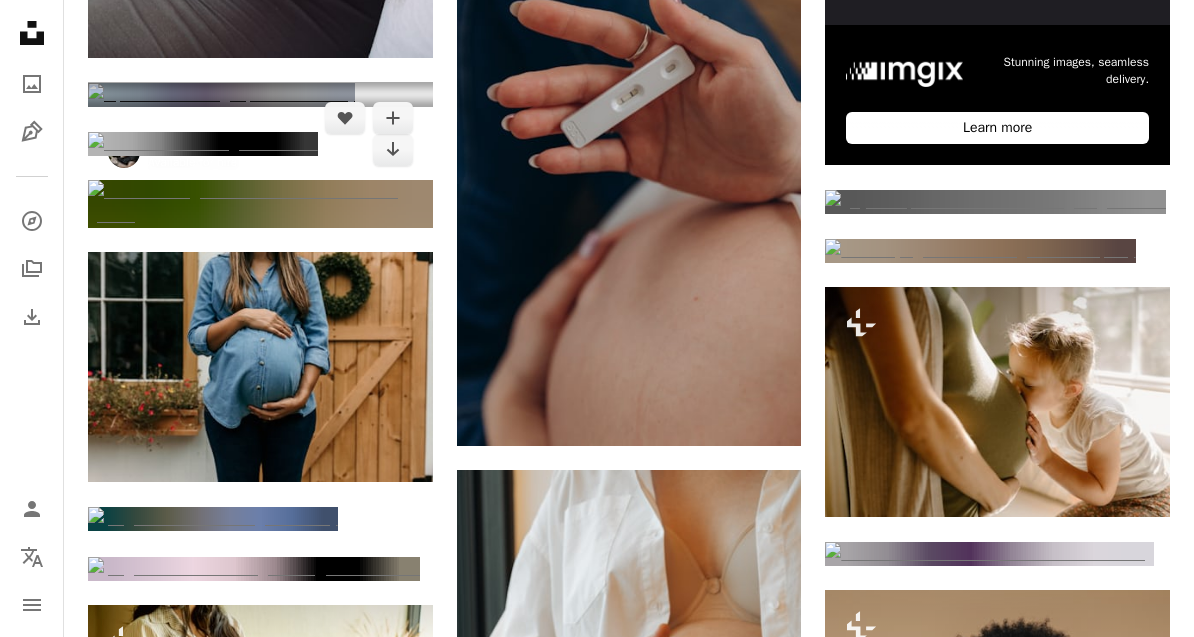 scroll, scrollTop: 6459, scrollLeft: 0, axis: vertical 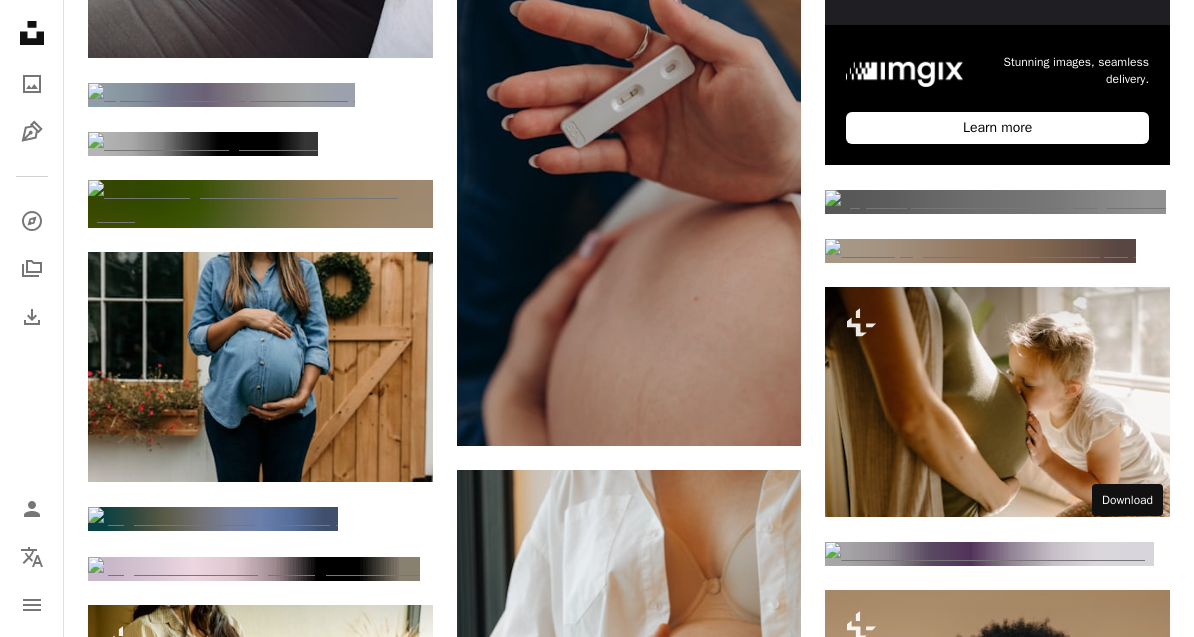 click on "Arrow pointing down" 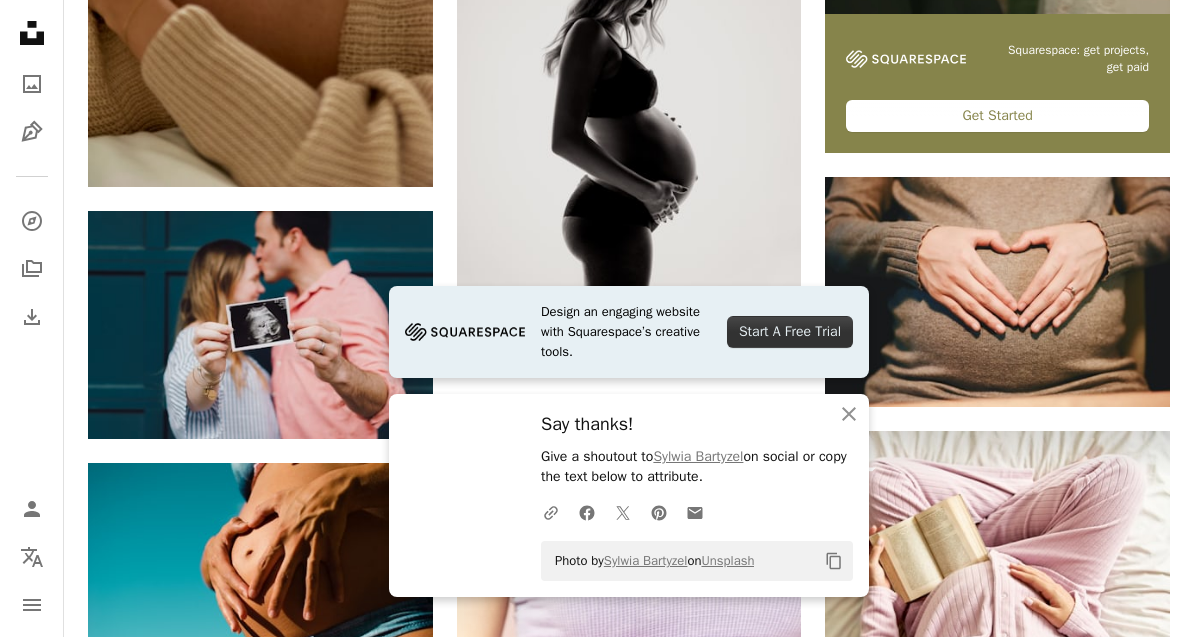 scroll, scrollTop: 0, scrollLeft: 0, axis: both 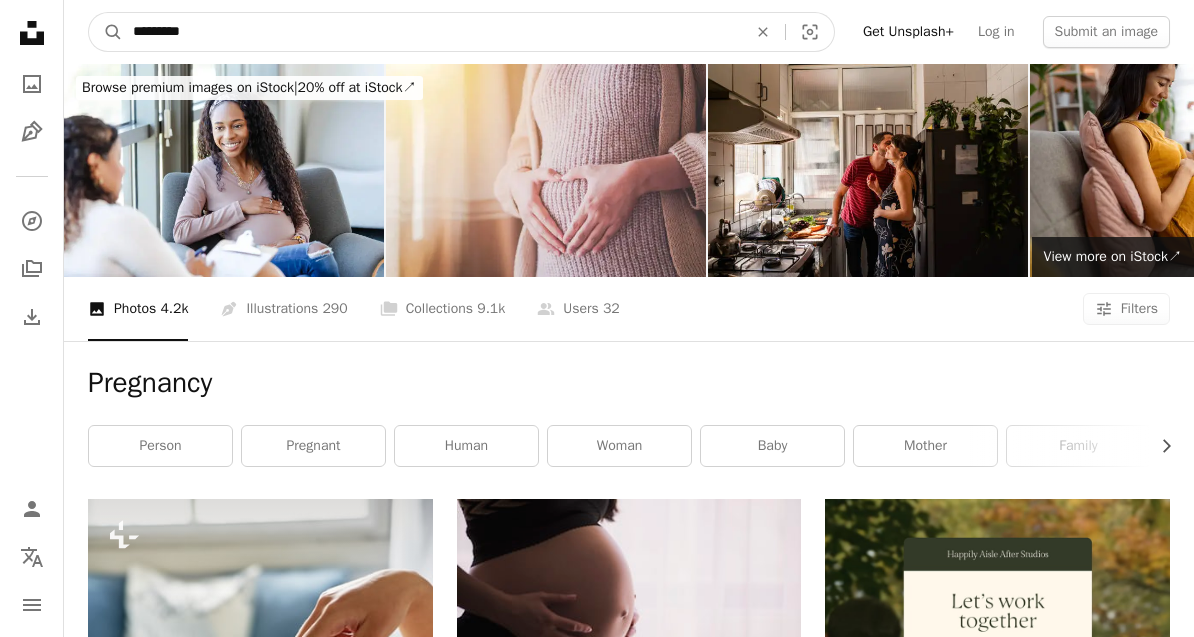 click on "*********" at bounding box center (432, 32) 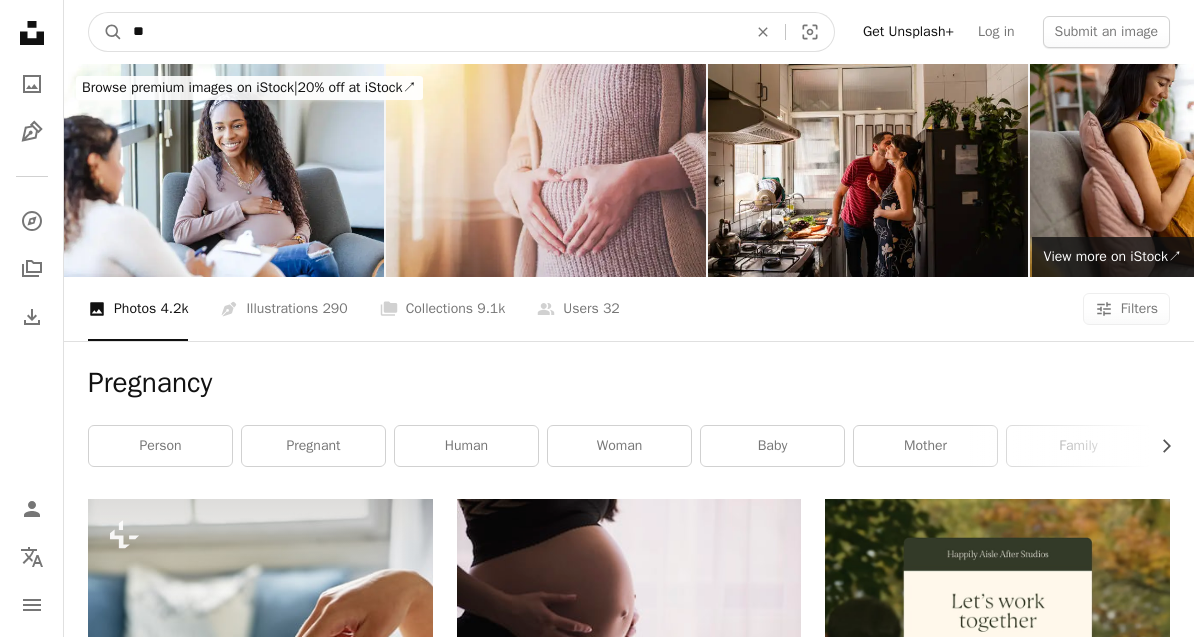 type on "*" 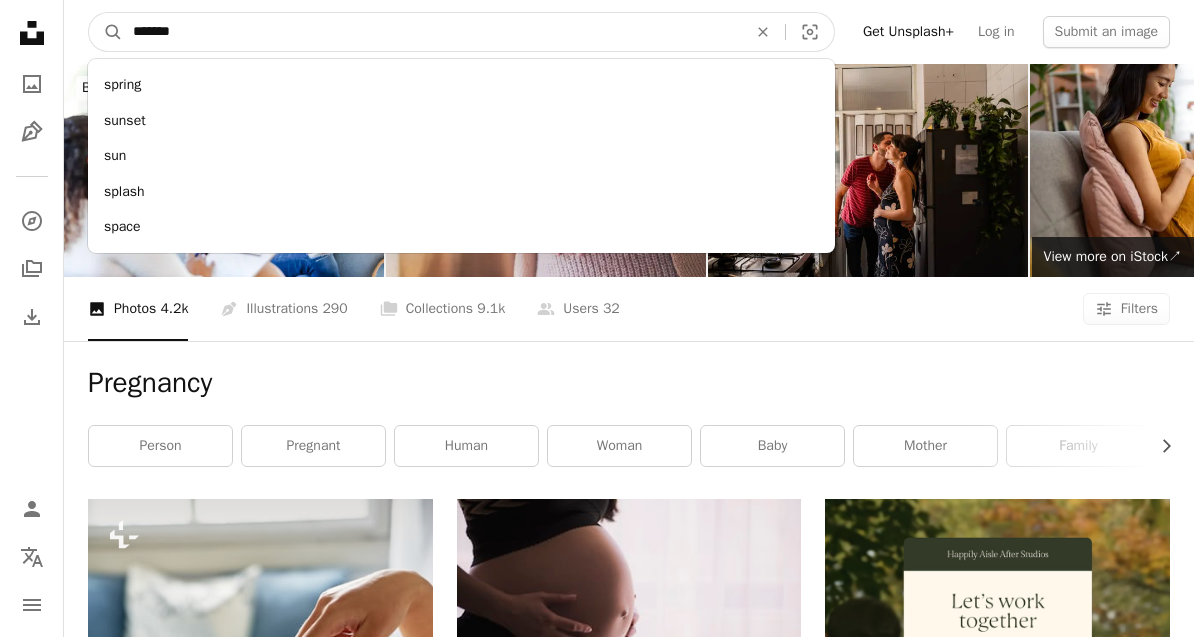 type on "*******" 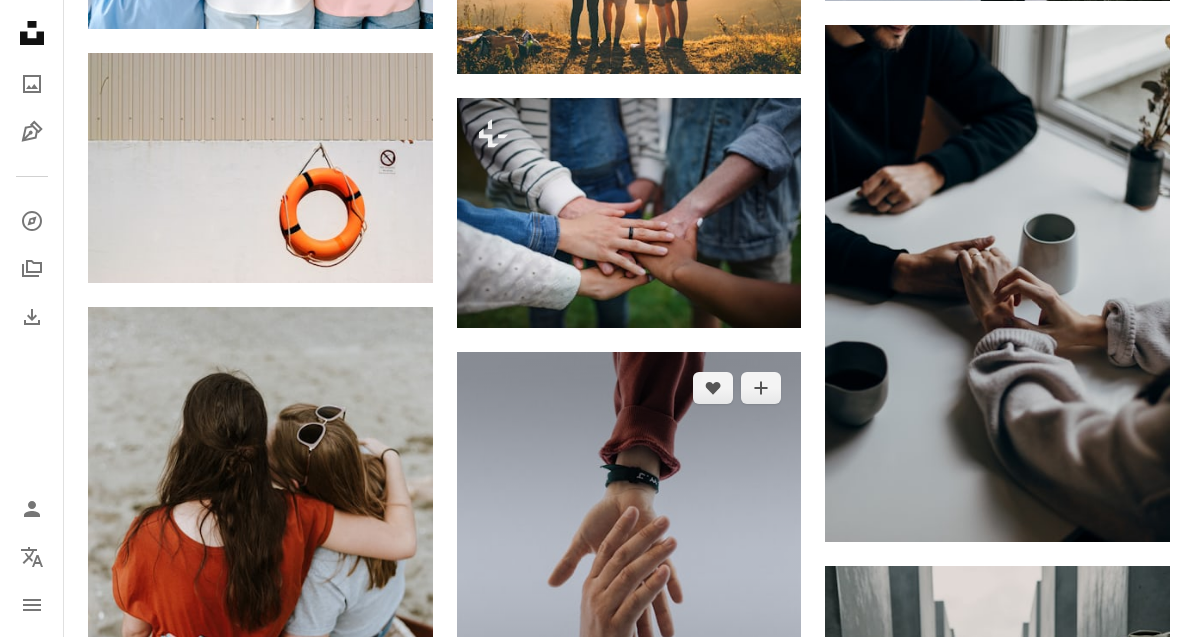 scroll, scrollTop: 2032, scrollLeft: 0, axis: vertical 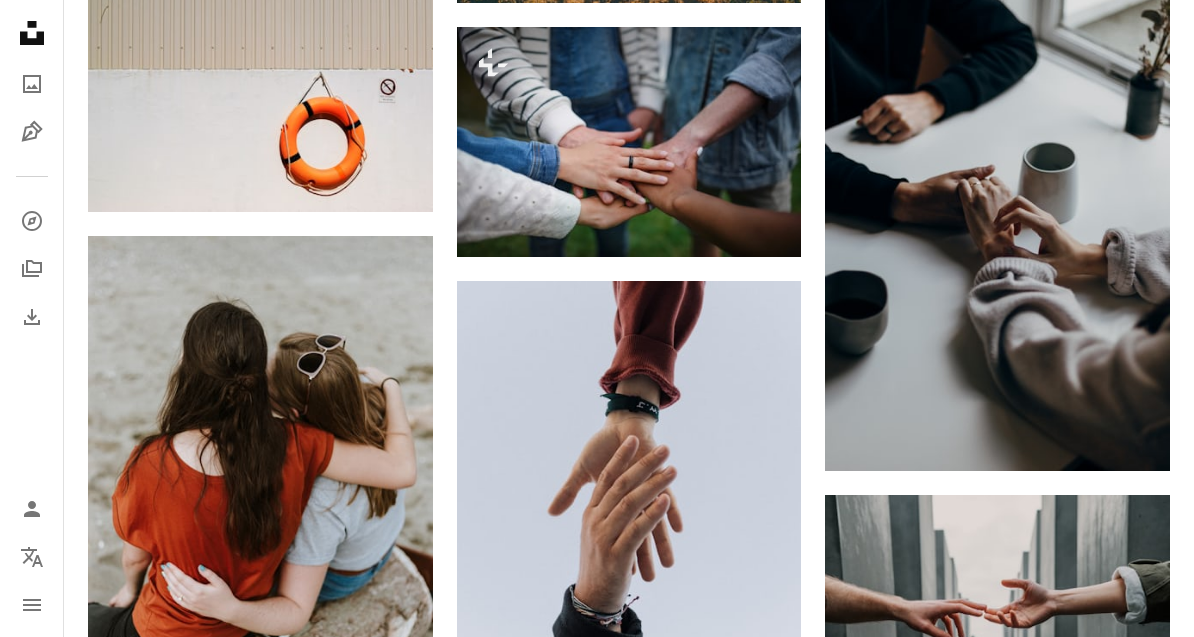 click on "Load more" at bounding box center [629, 1059] 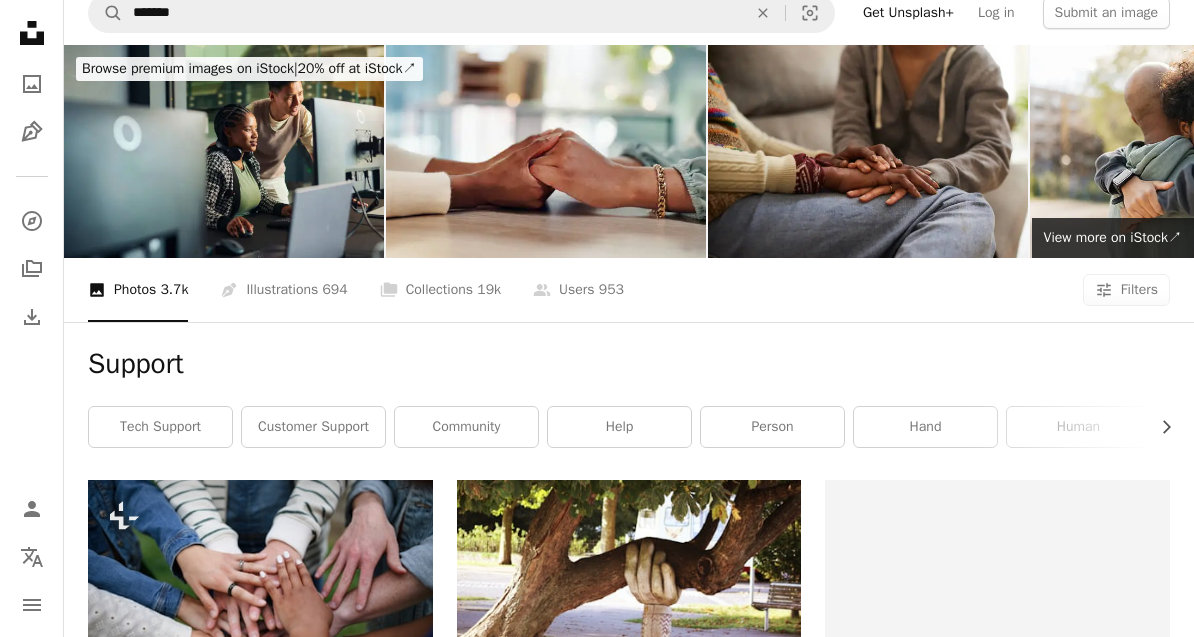 scroll, scrollTop: 0, scrollLeft: 0, axis: both 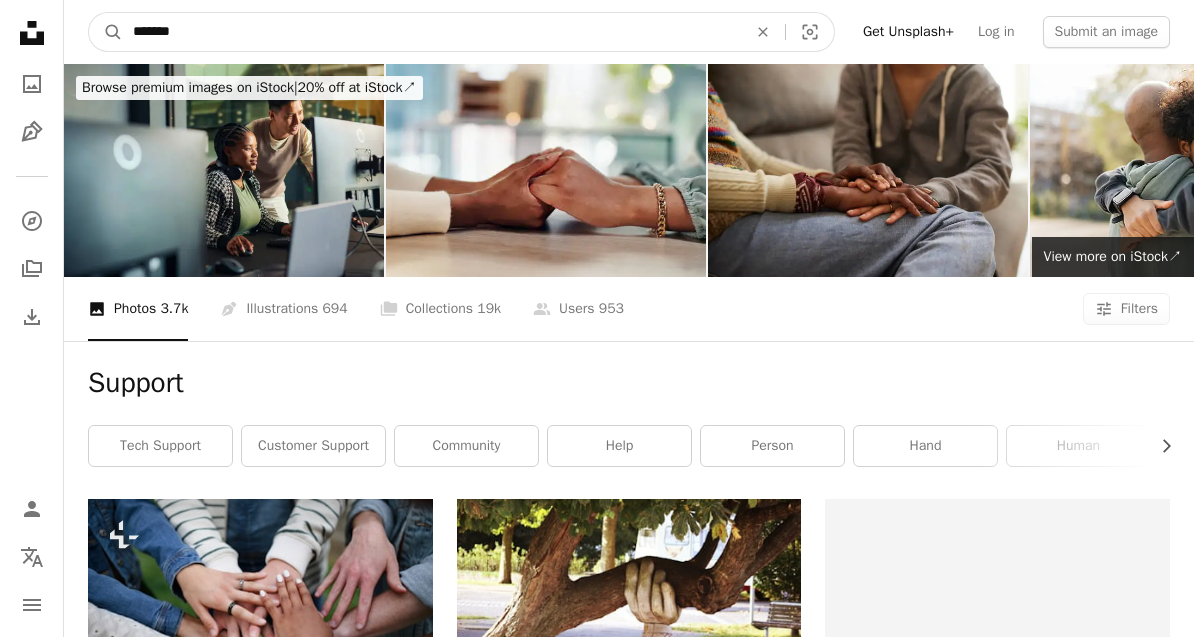 click on "*******" at bounding box center (432, 32) 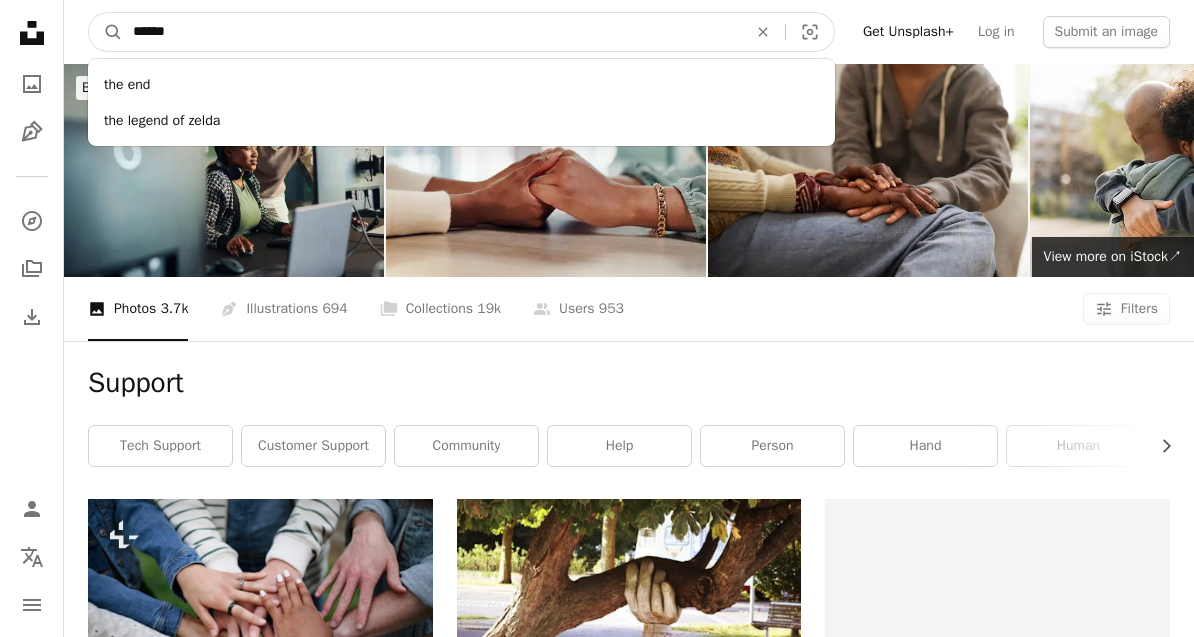 type on "*******" 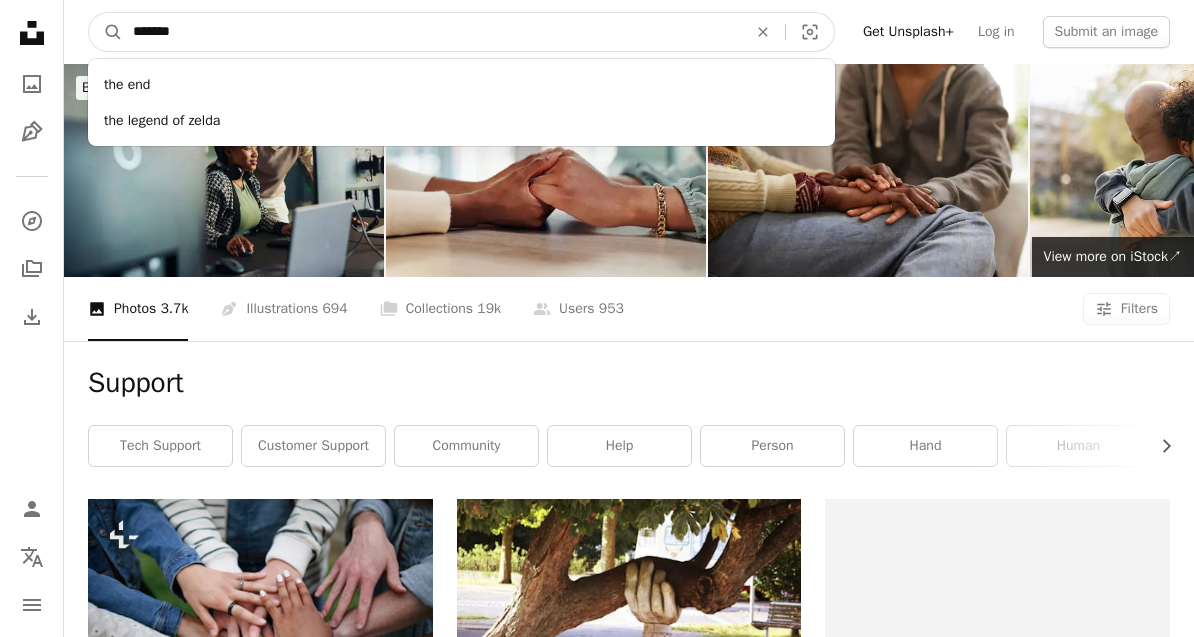 click on "A magnifying glass" at bounding box center [106, 32] 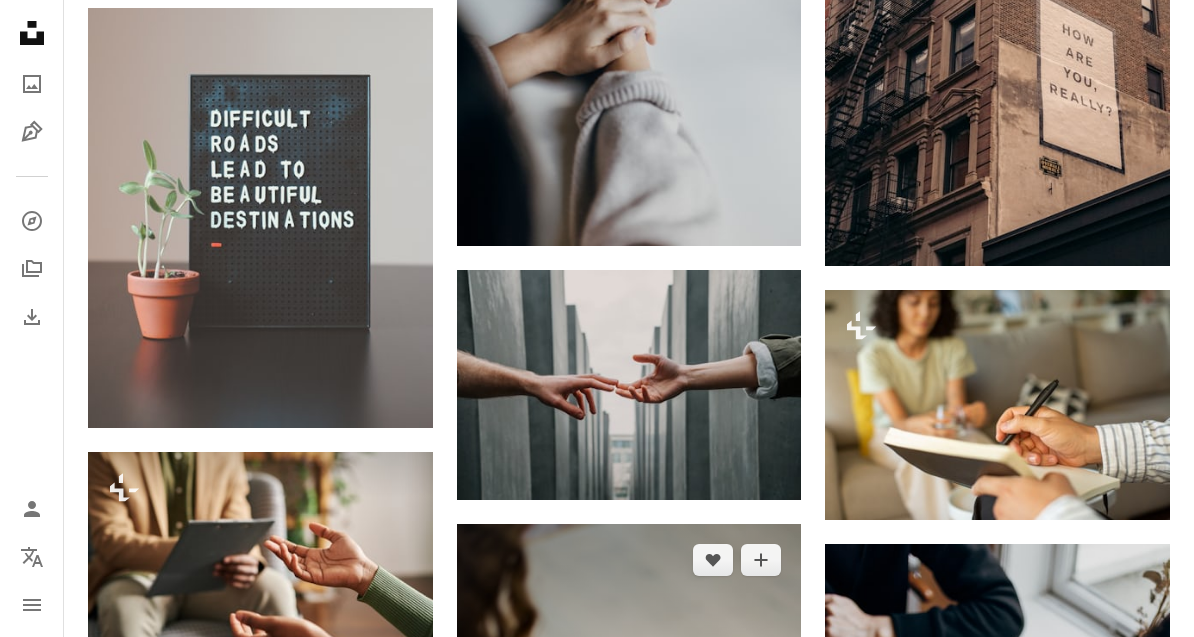 scroll, scrollTop: 1989, scrollLeft: 0, axis: vertical 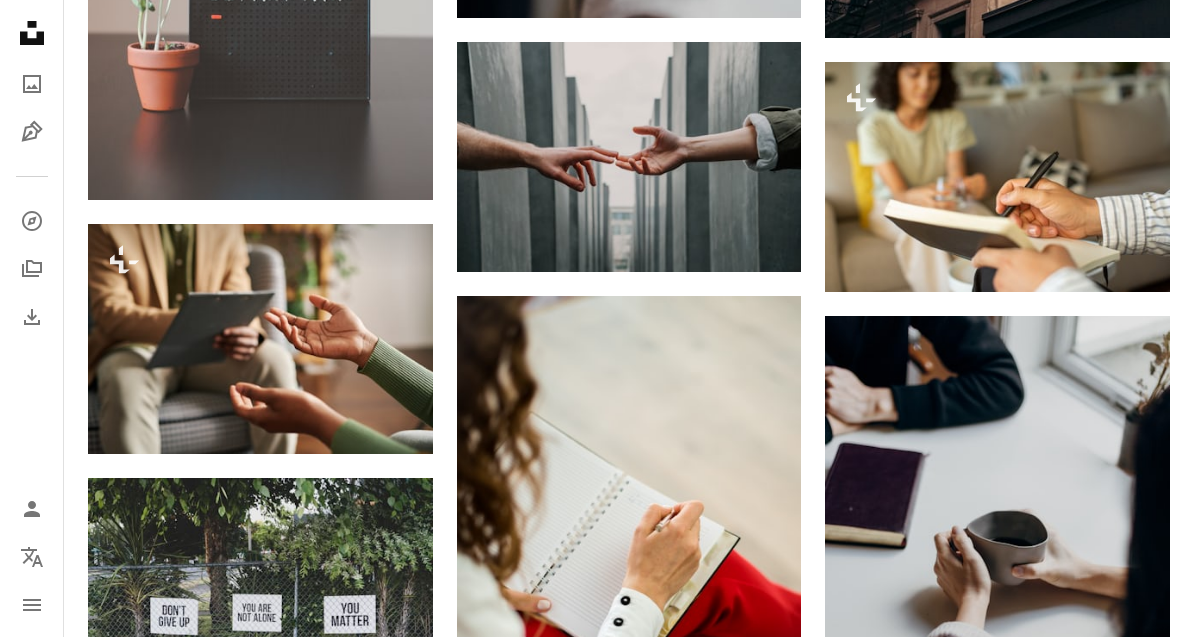 click on "Load more" at bounding box center (629, 1167) 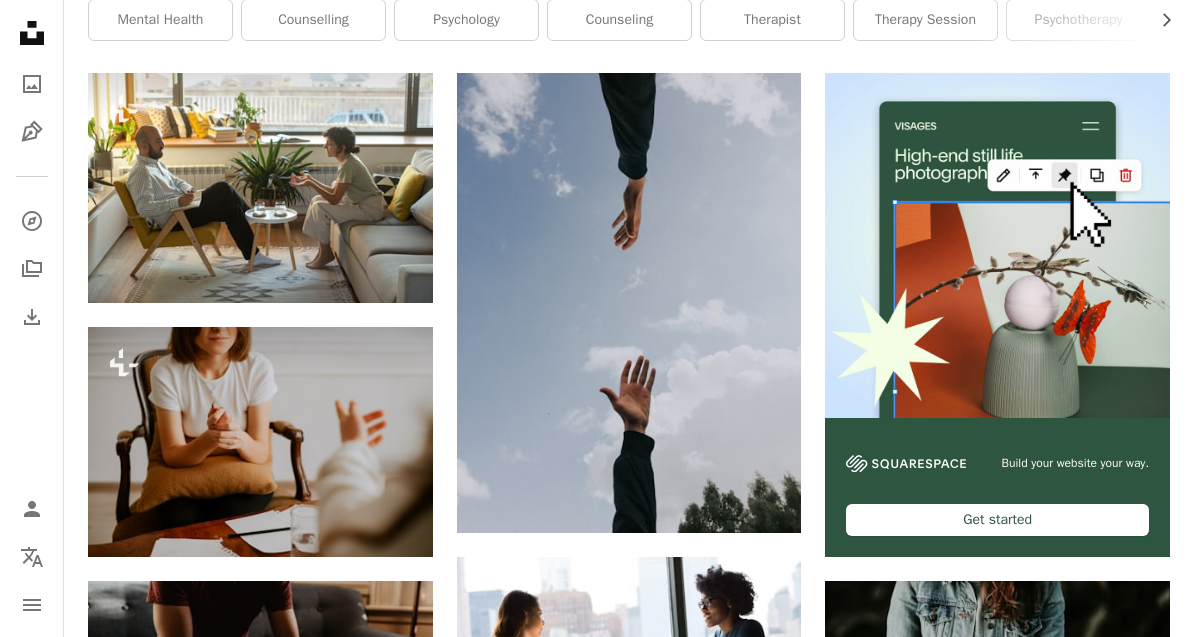 scroll, scrollTop: 0, scrollLeft: 0, axis: both 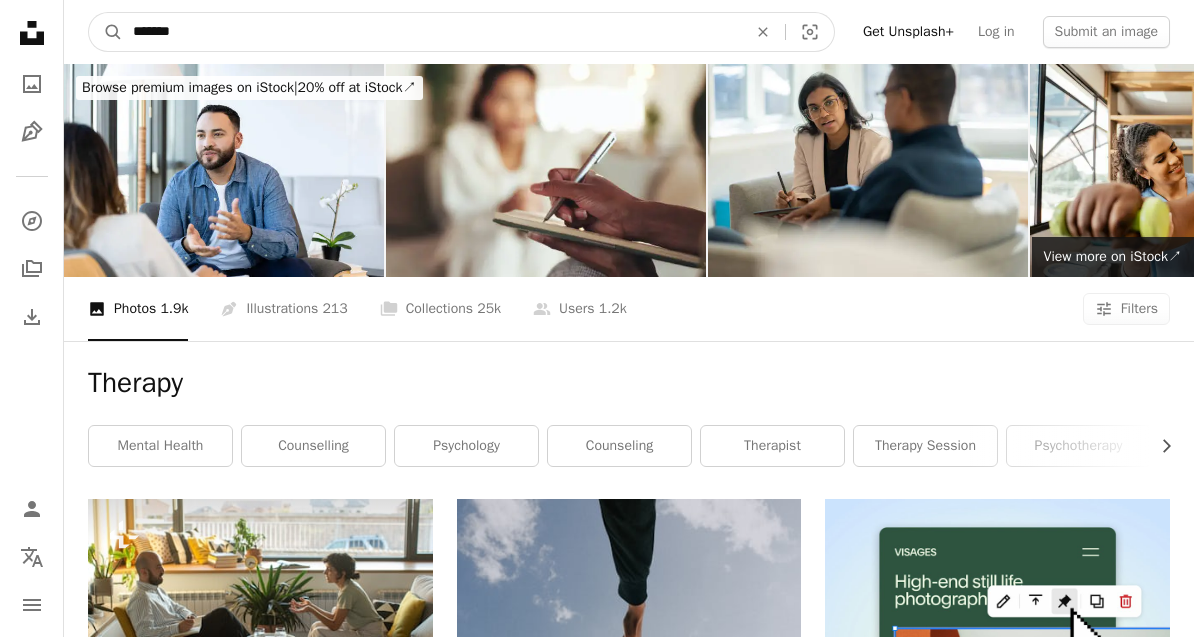 click on "*******" at bounding box center (432, 32) 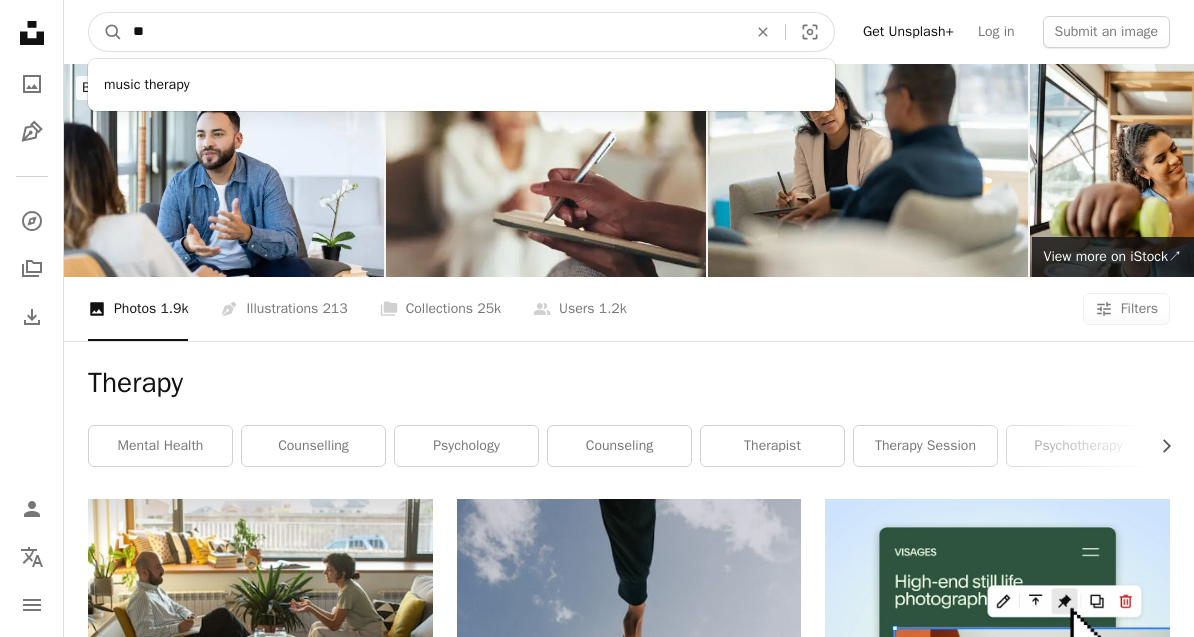 type on "*" 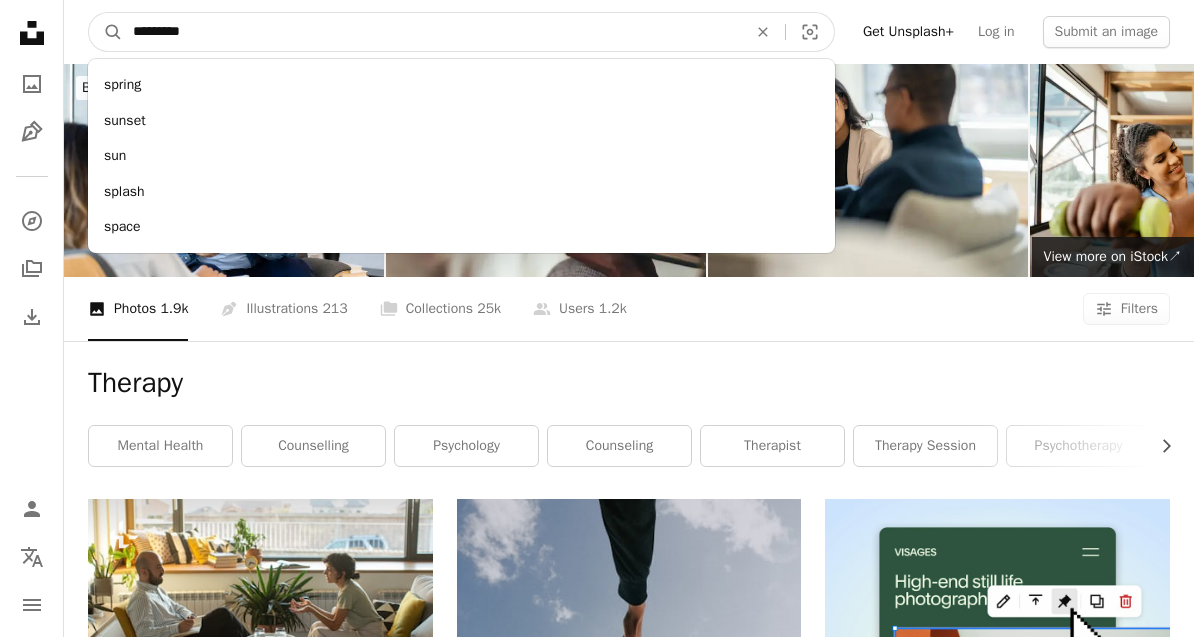 type on "**********" 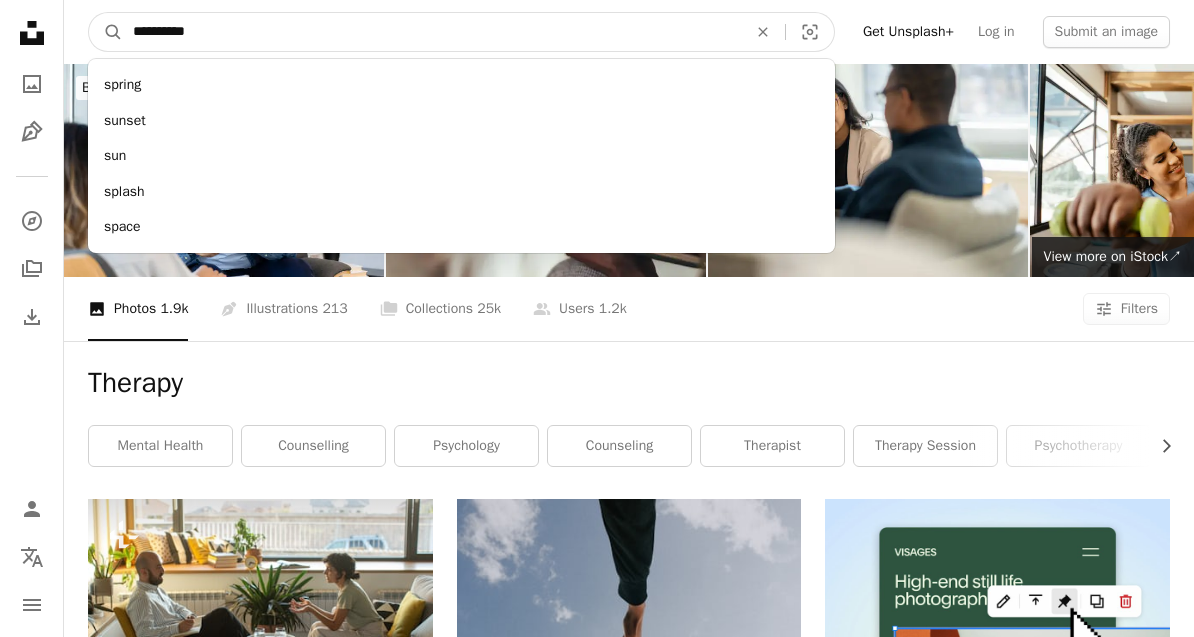 click on "A magnifying glass" at bounding box center (106, 32) 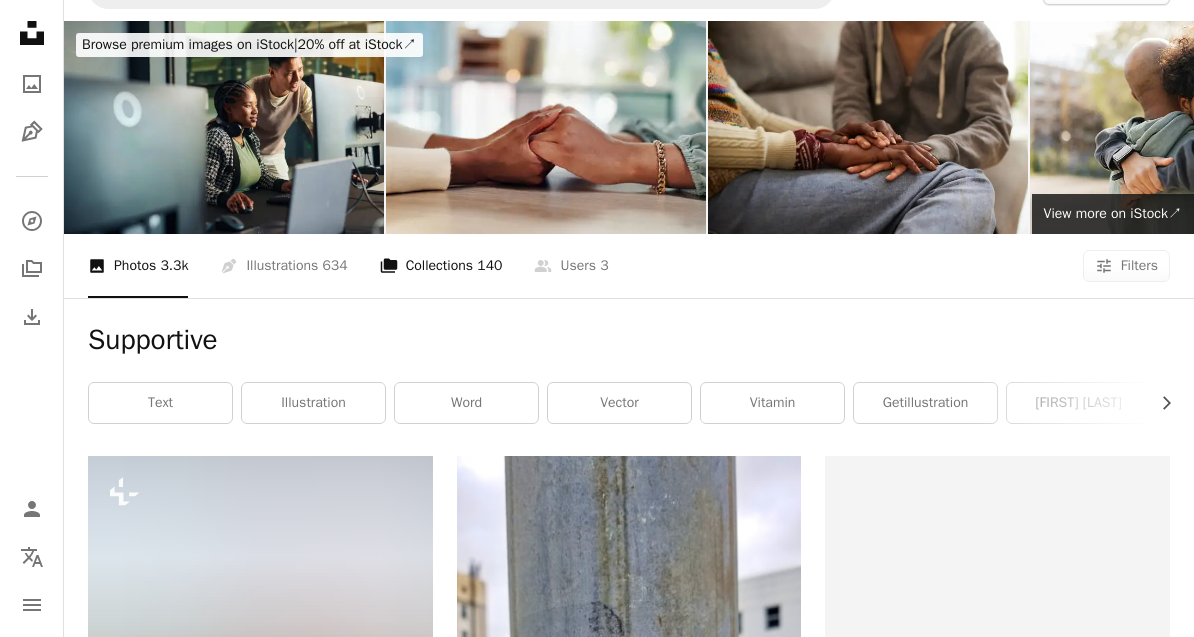 scroll, scrollTop: 0, scrollLeft: 0, axis: both 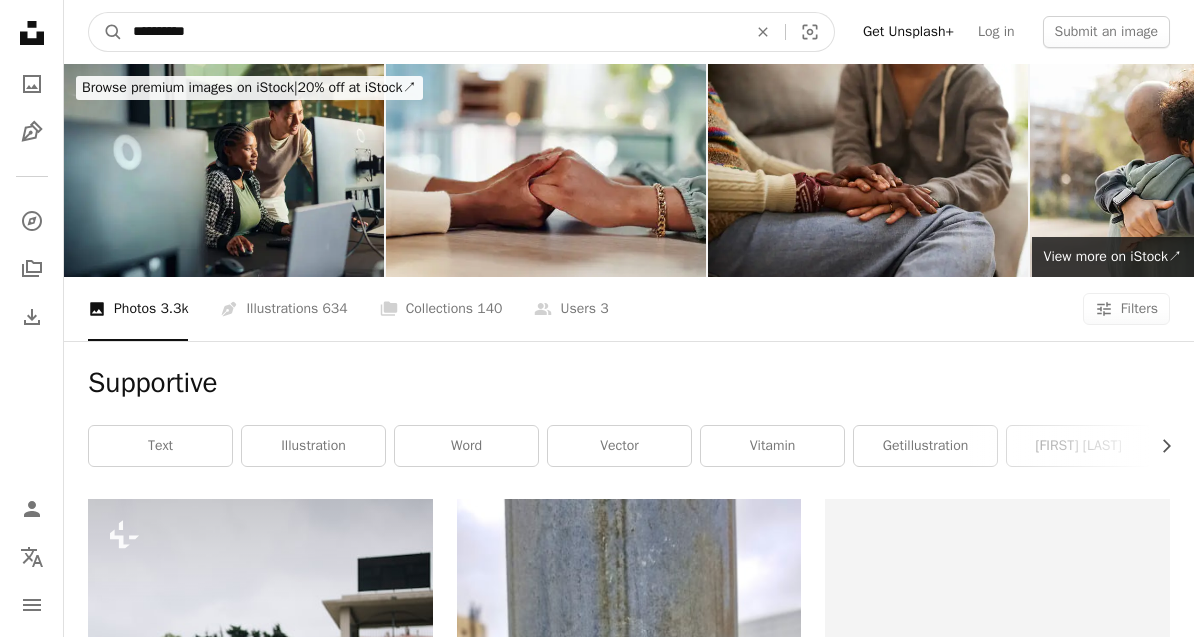 click on "**********" at bounding box center (432, 32) 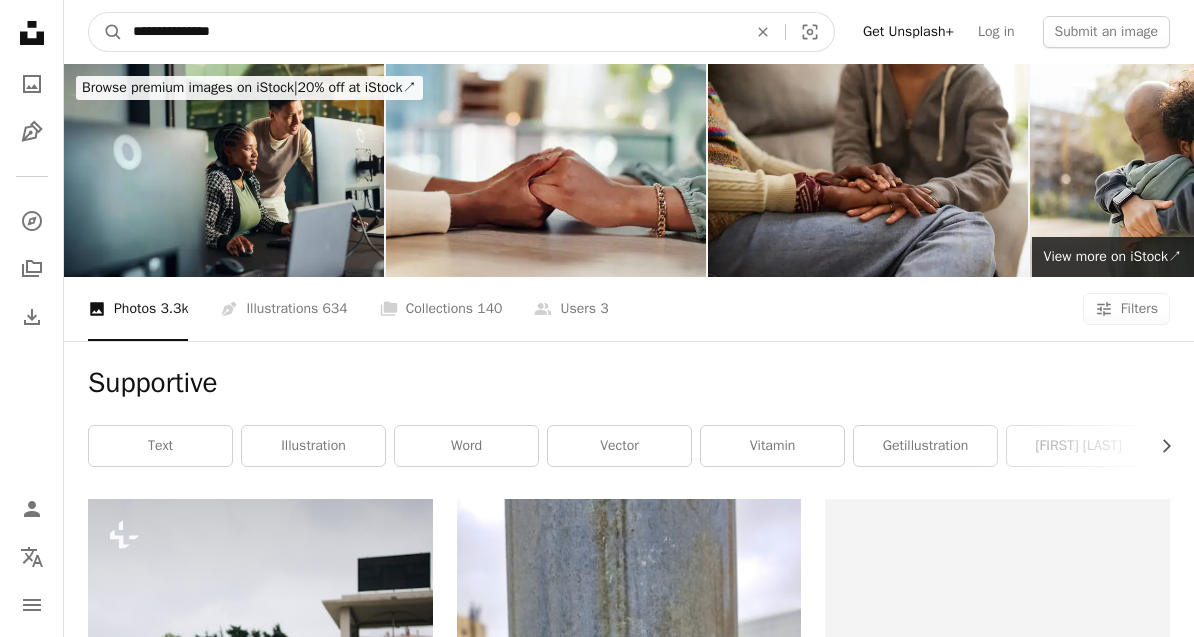 click on "**********" at bounding box center [432, 32] 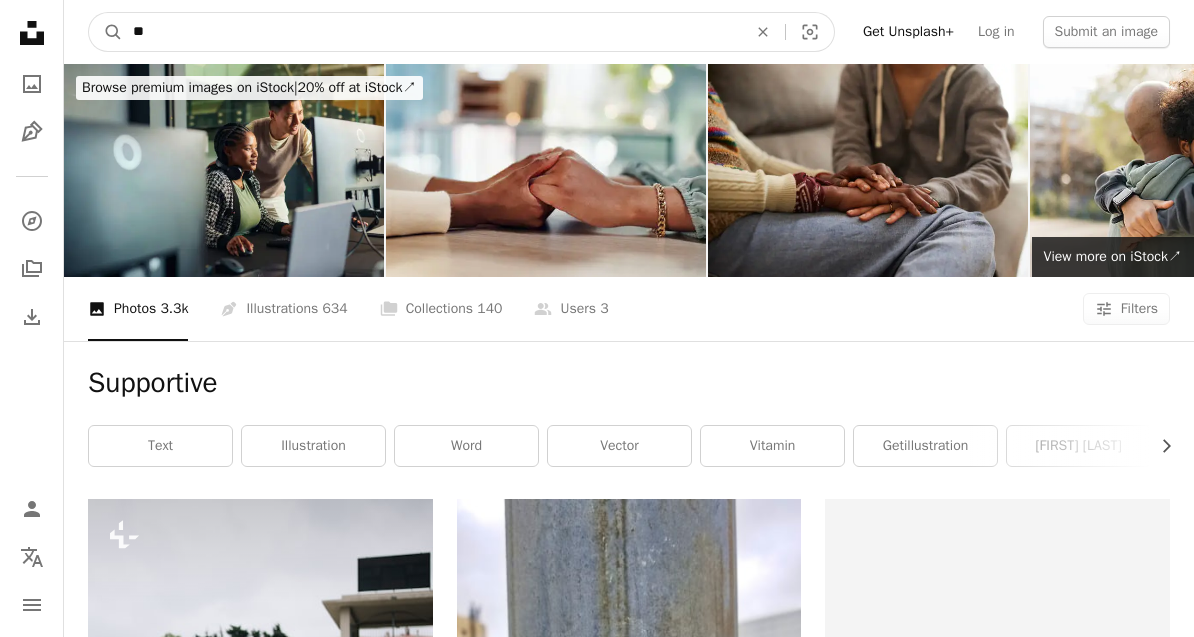 type on "*" 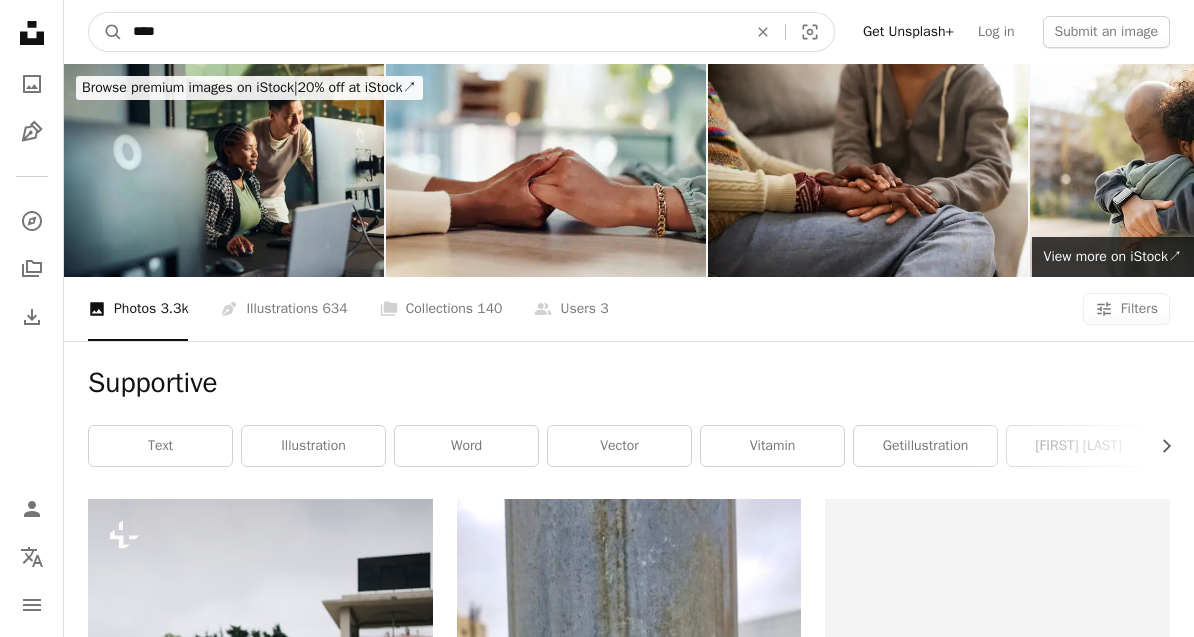 type on "*****" 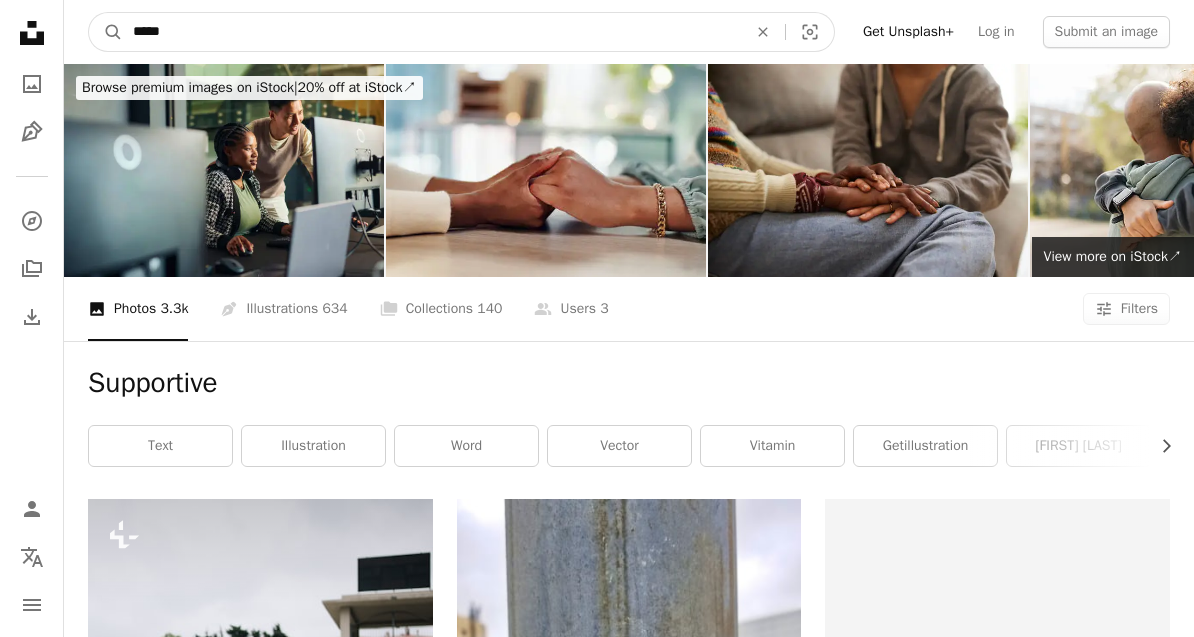 click on "A magnifying glass" at bounding box center [106, 32] 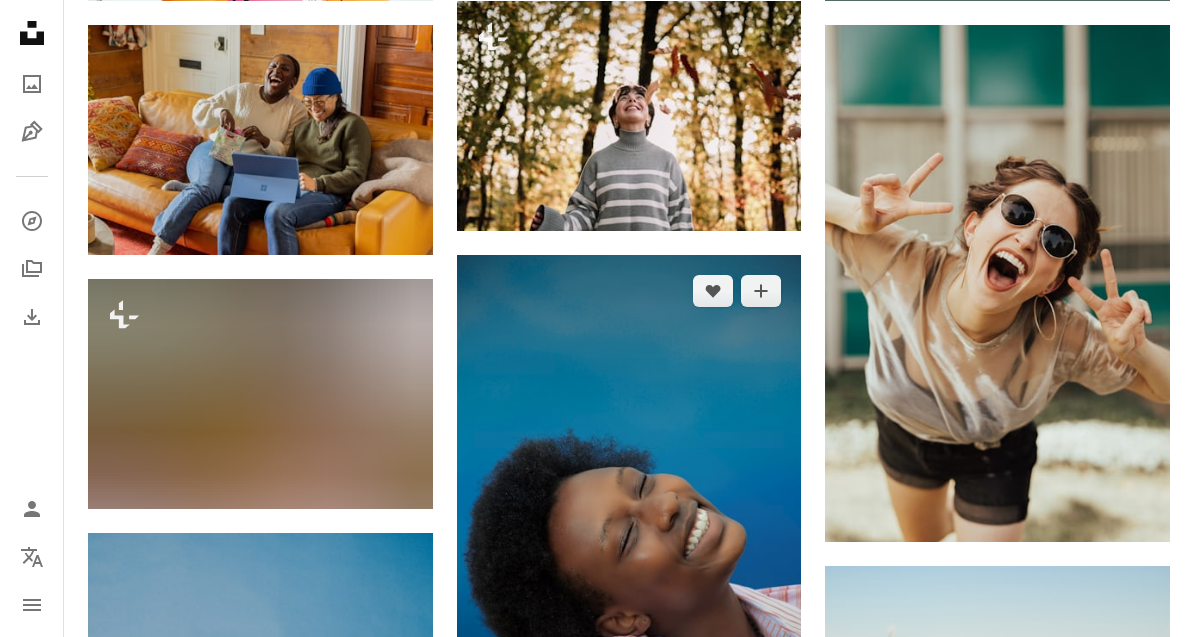 scroll, scrollTop: 0, scrollLeft: 0, axis: both 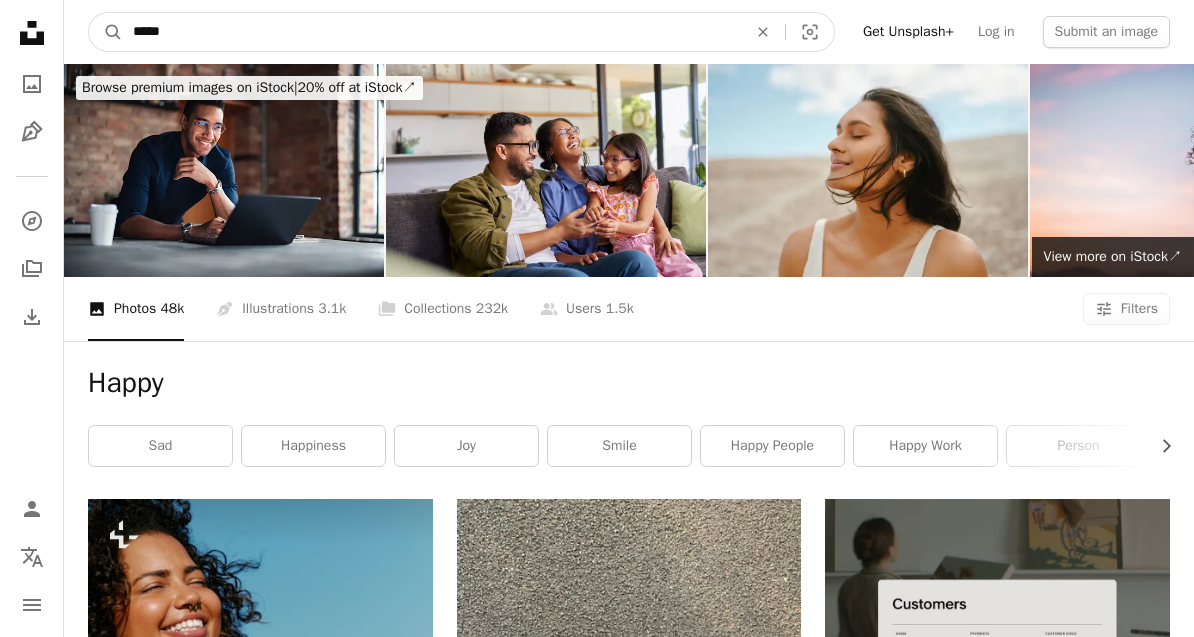 click on "*****" at bounding box center [432, 32] 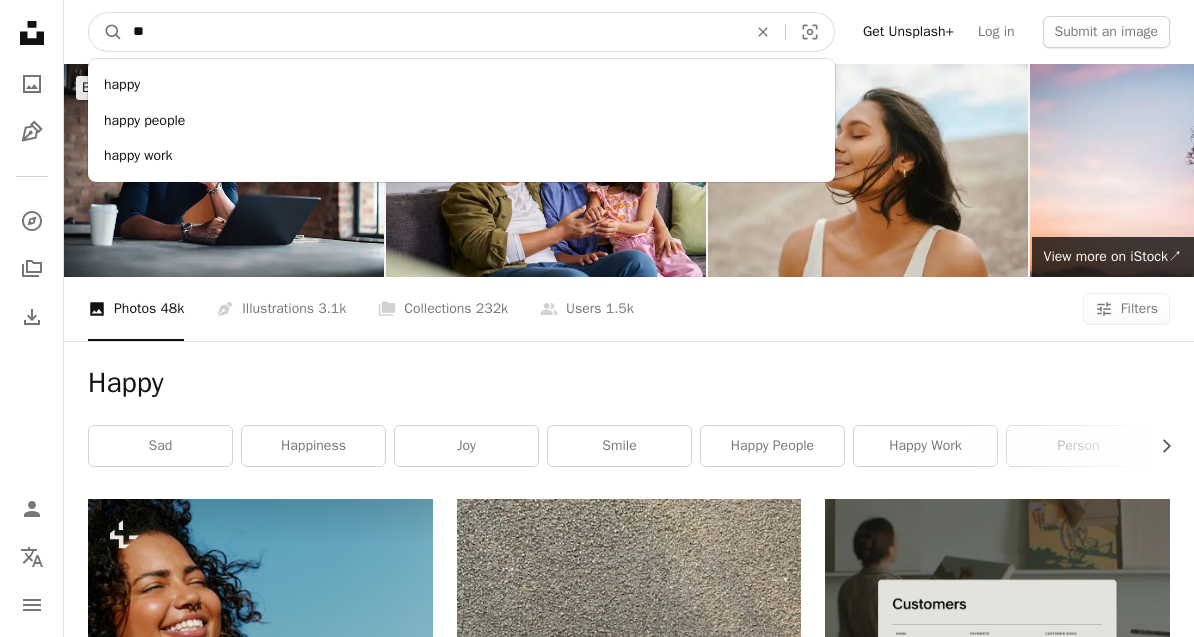 type on "*" 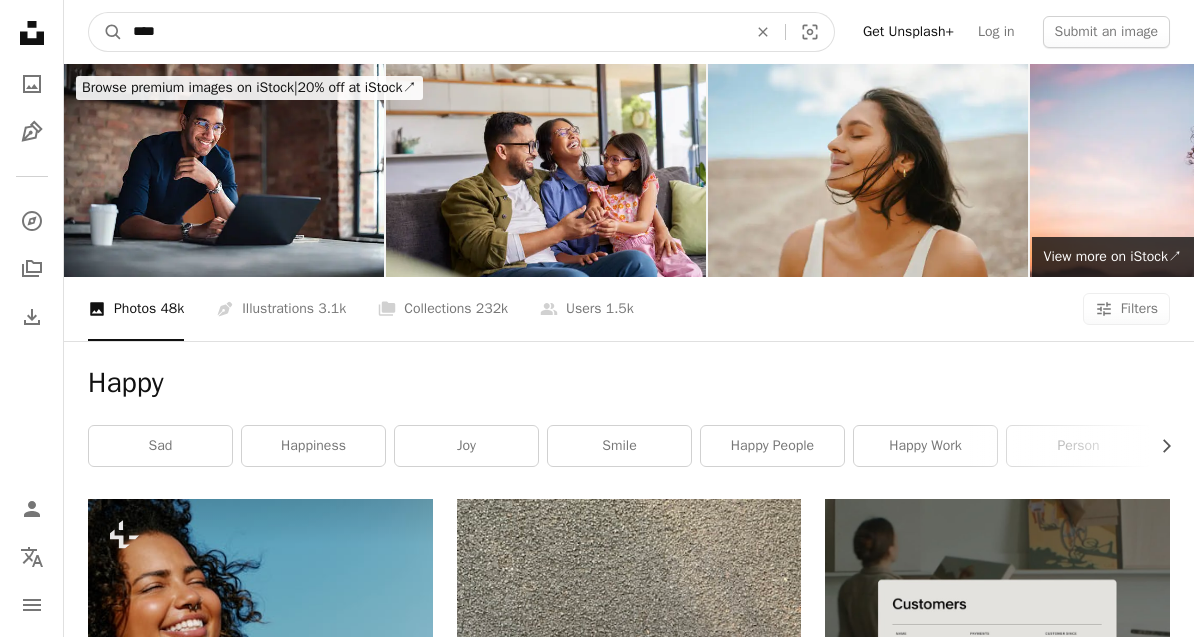 type on "*****" 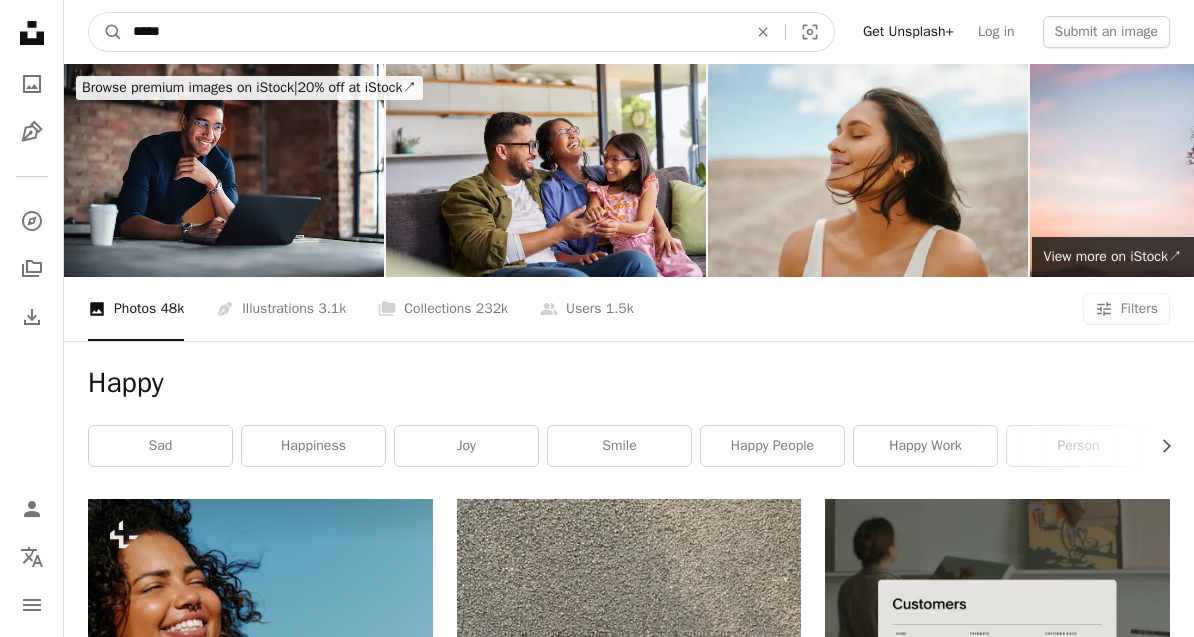 click on "A magnifying glass" at bounding box center [106, 32] 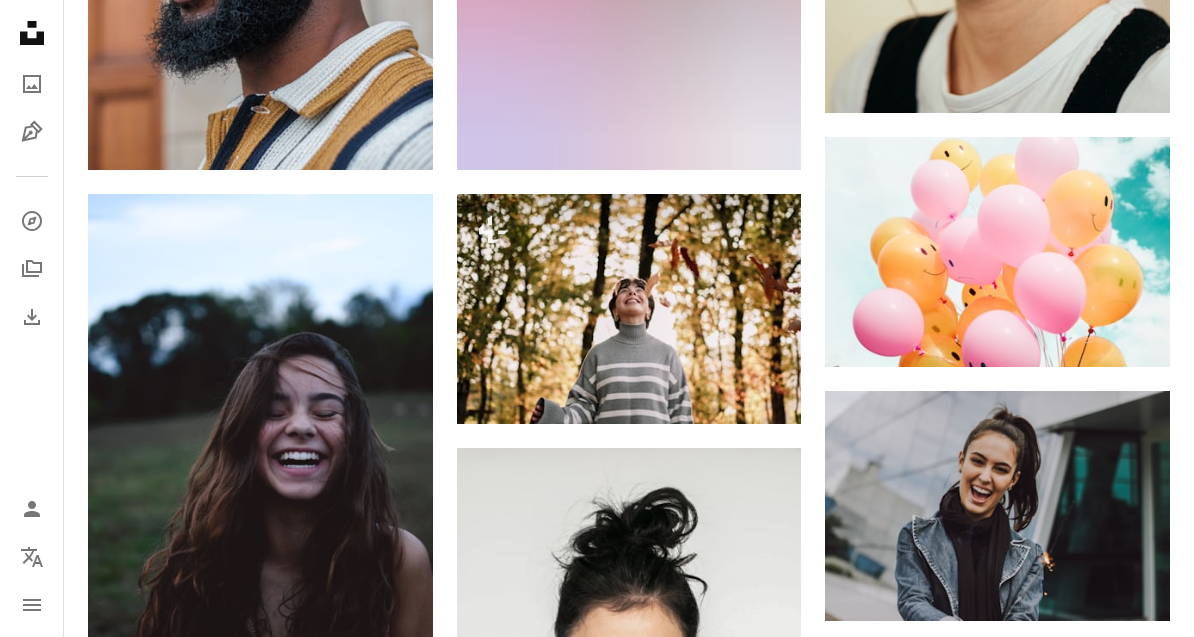 scroll, scrollTop: 2759, scrollLeft: 0, axis: vertical 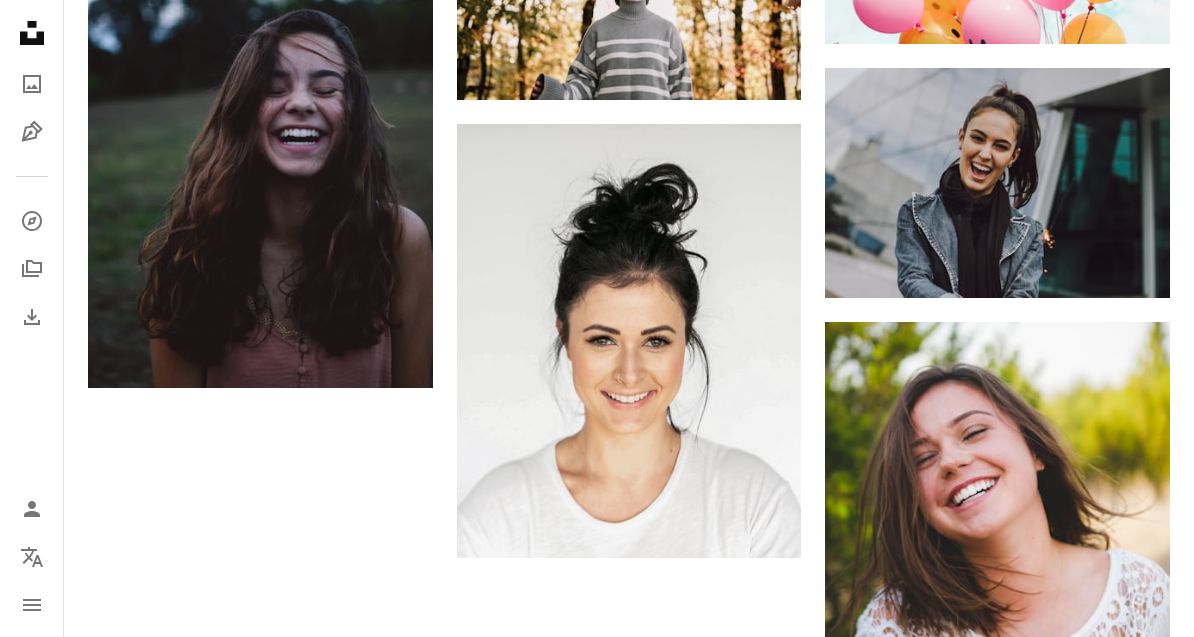 click on "Load more" at bounding box center (629, 1086) 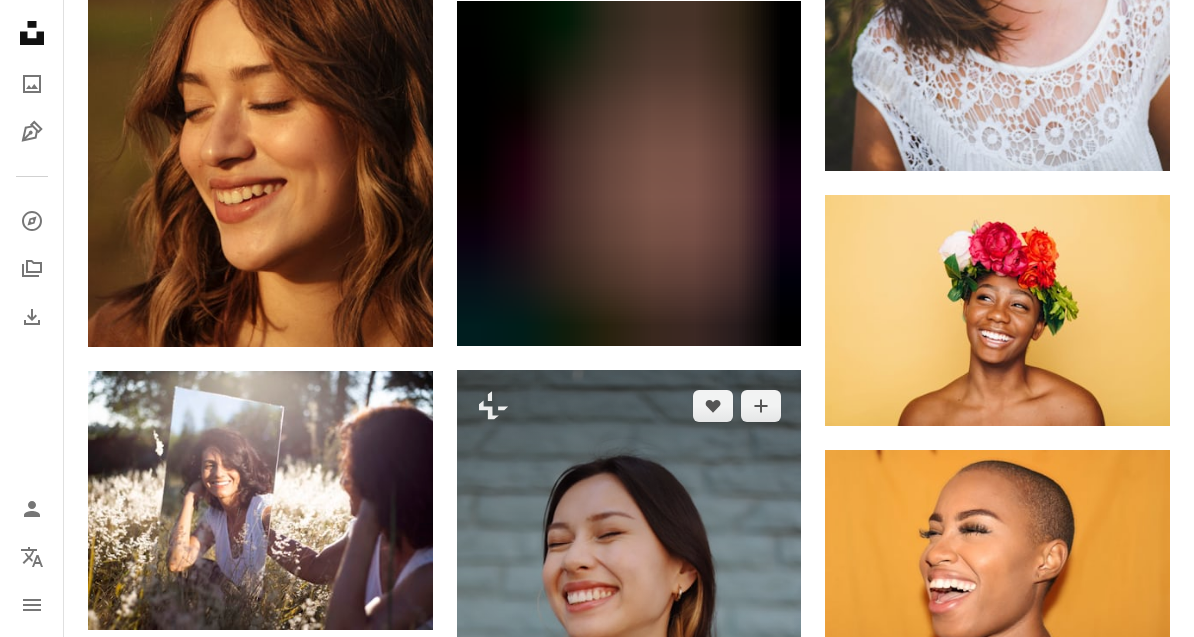 scroll, scrollTop: 3339, scrollLeft: 0, axis: vertical 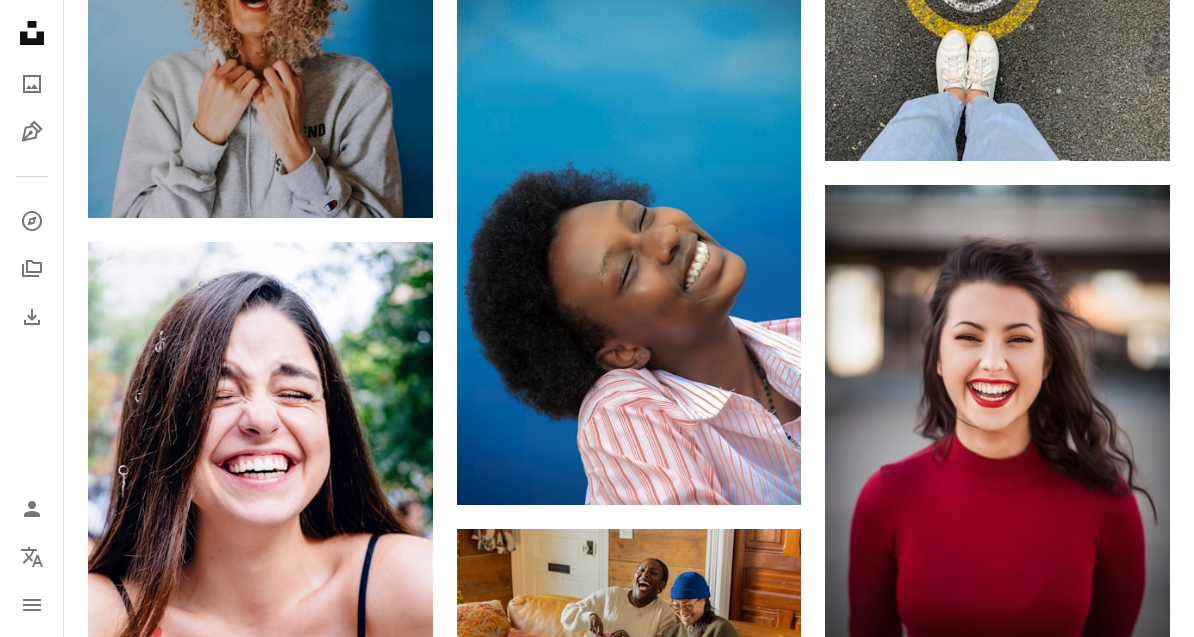 click on "[FIRST] [LAST]" at bounding box center (597, 5362) 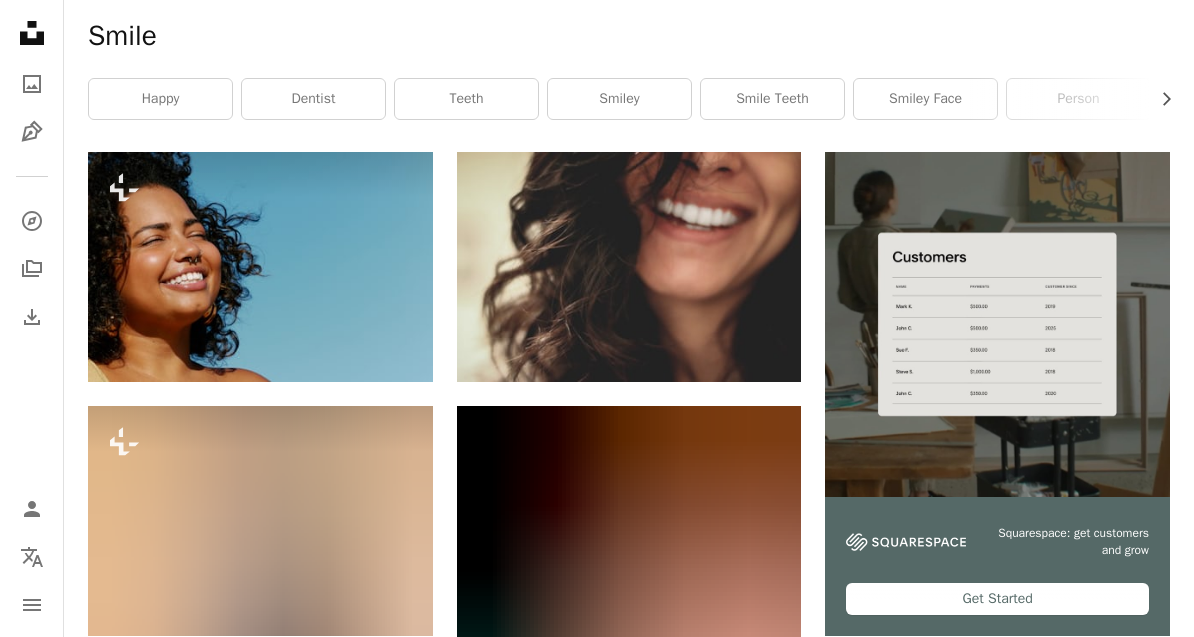 scroll, scrollTop: 0, scrollLeft: 0, axis: both 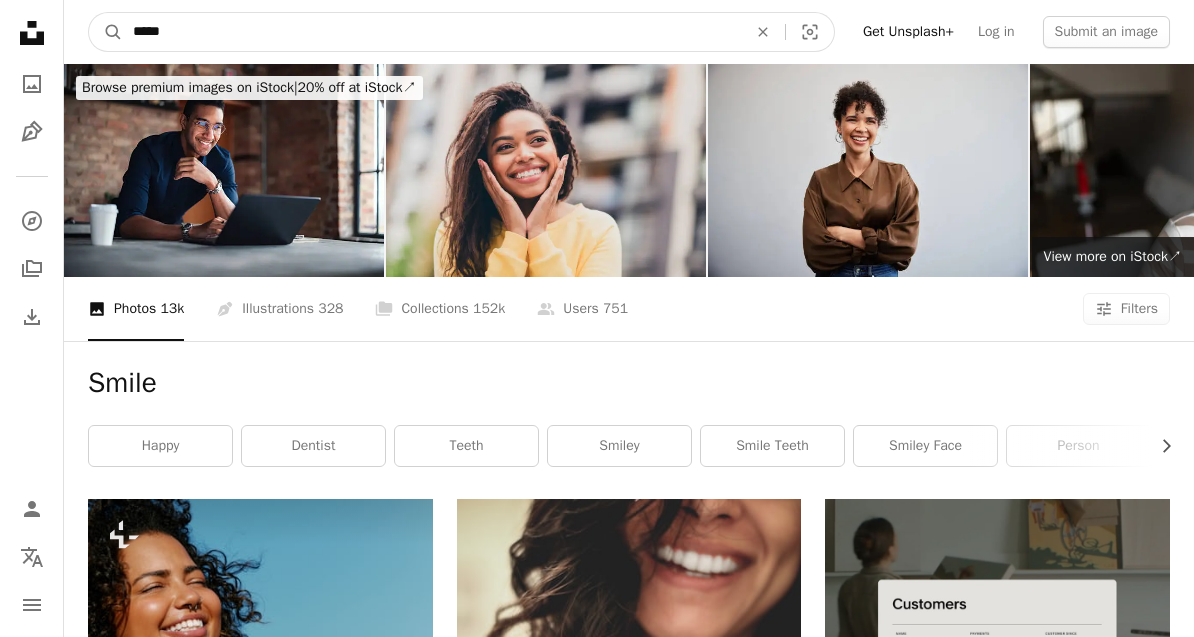 click on "*****" at bounding box center [432, 32] 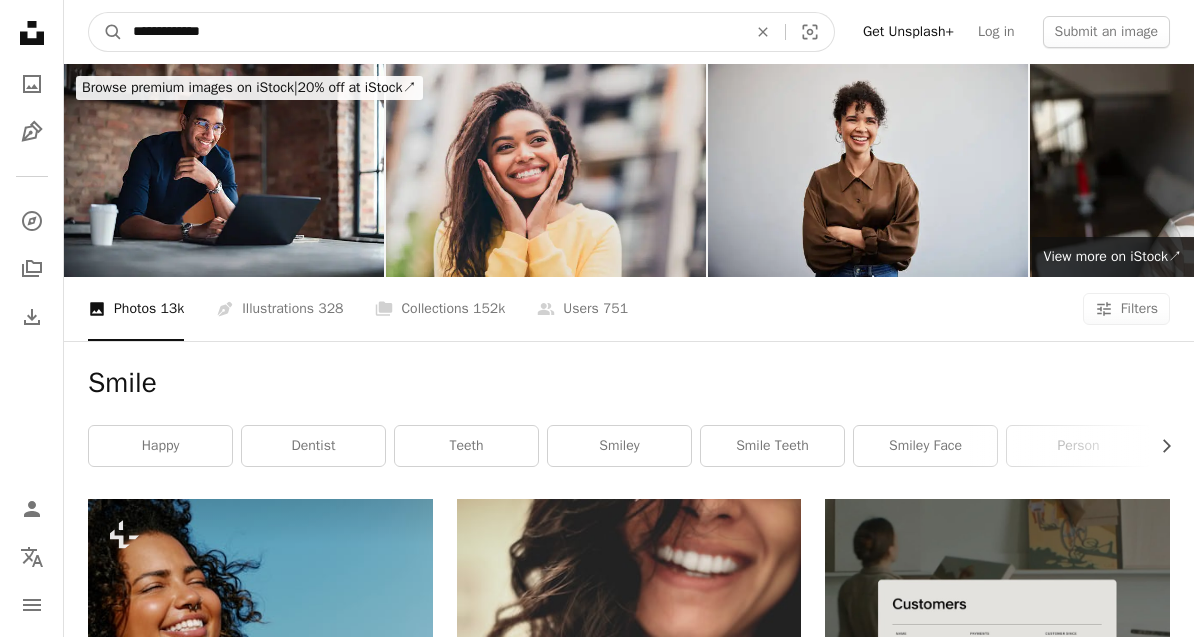 type on "**********" 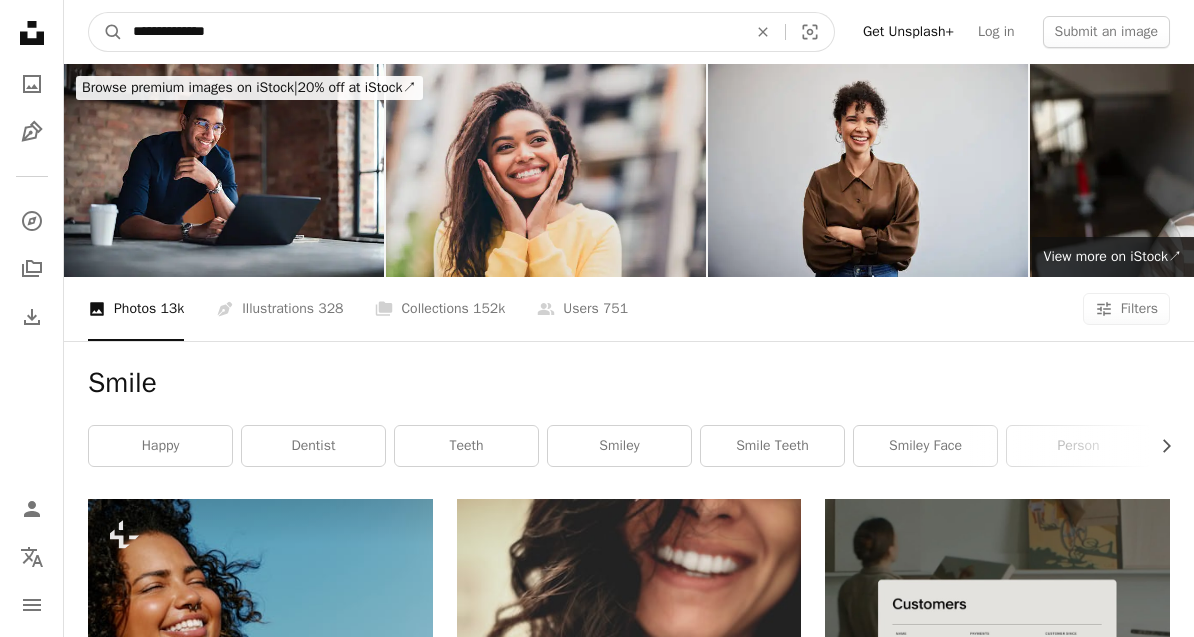 click on "A magnifying glass" at bounding box center (106, 32) 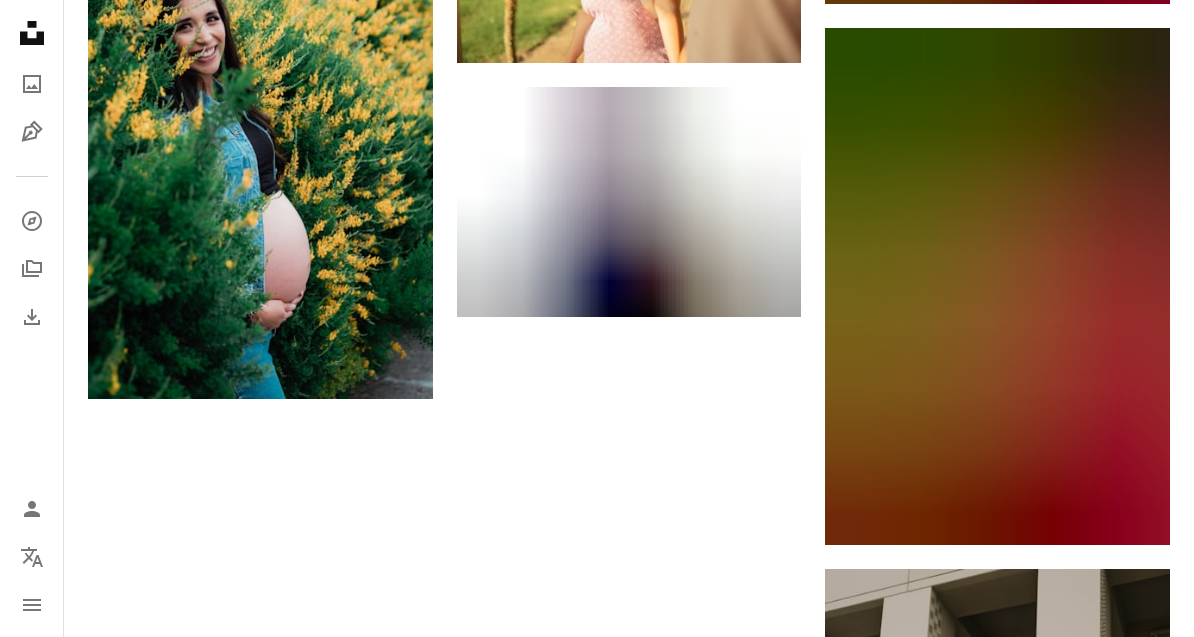scroll, scrollTop: 3016, scrollLeft: 0, axis: vertical 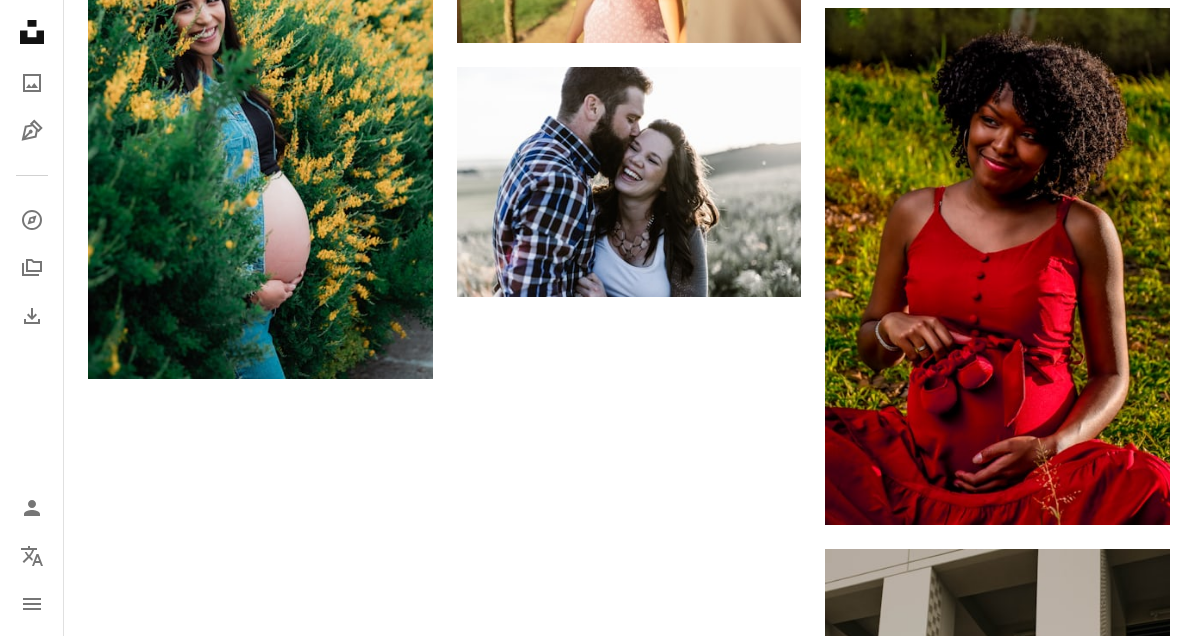 click on "Load more" at bounding box center [629, 1147] 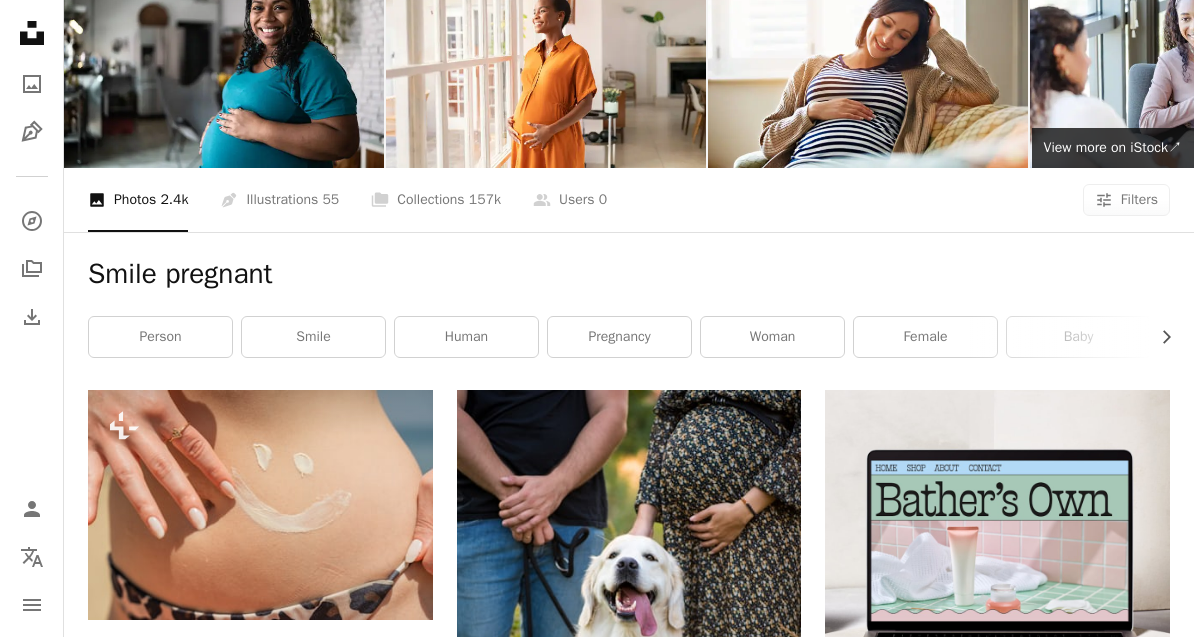 scroll, scrollTop: 0, scrollLeft: 0, axis: both 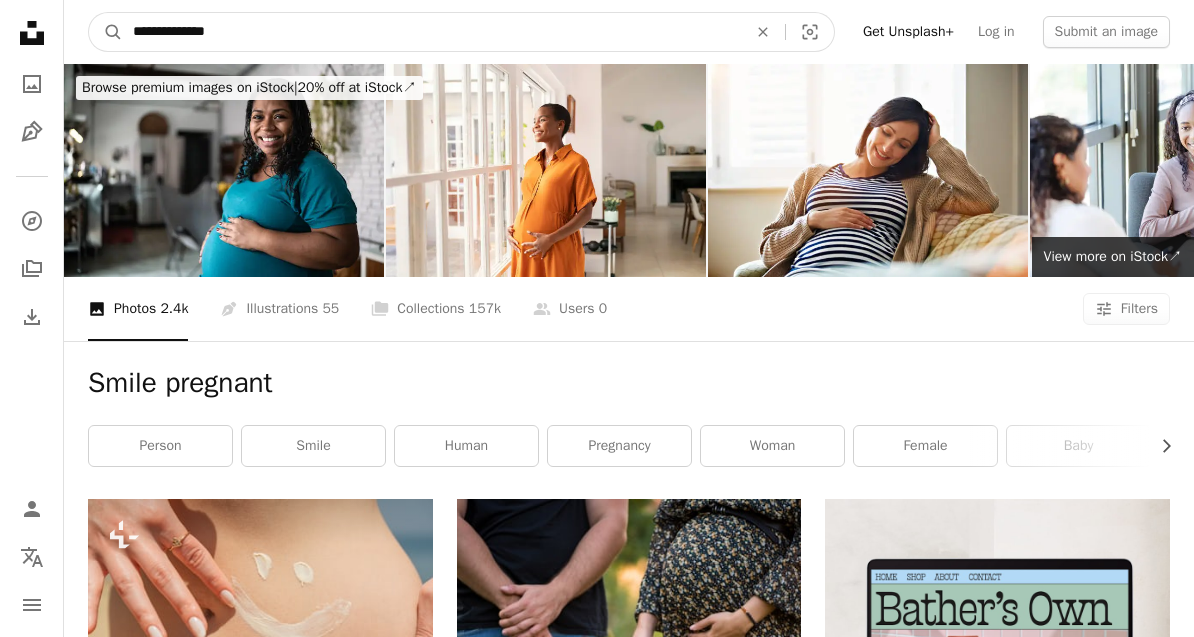 click on "**********" at bounding box center [432, 32] 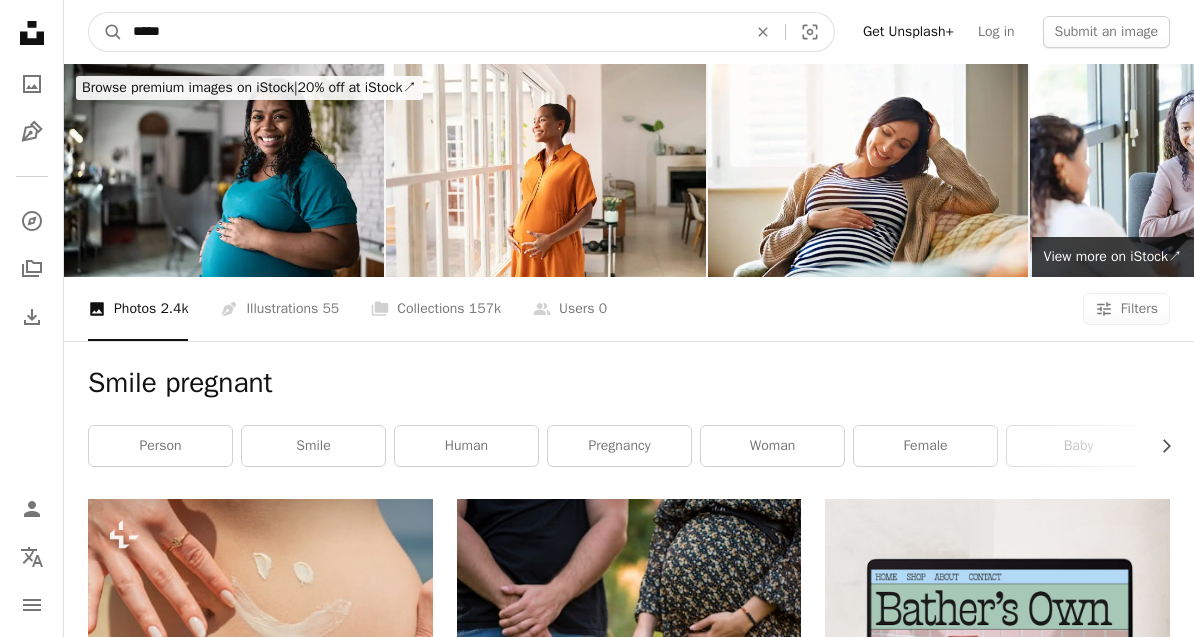 type on "*****" 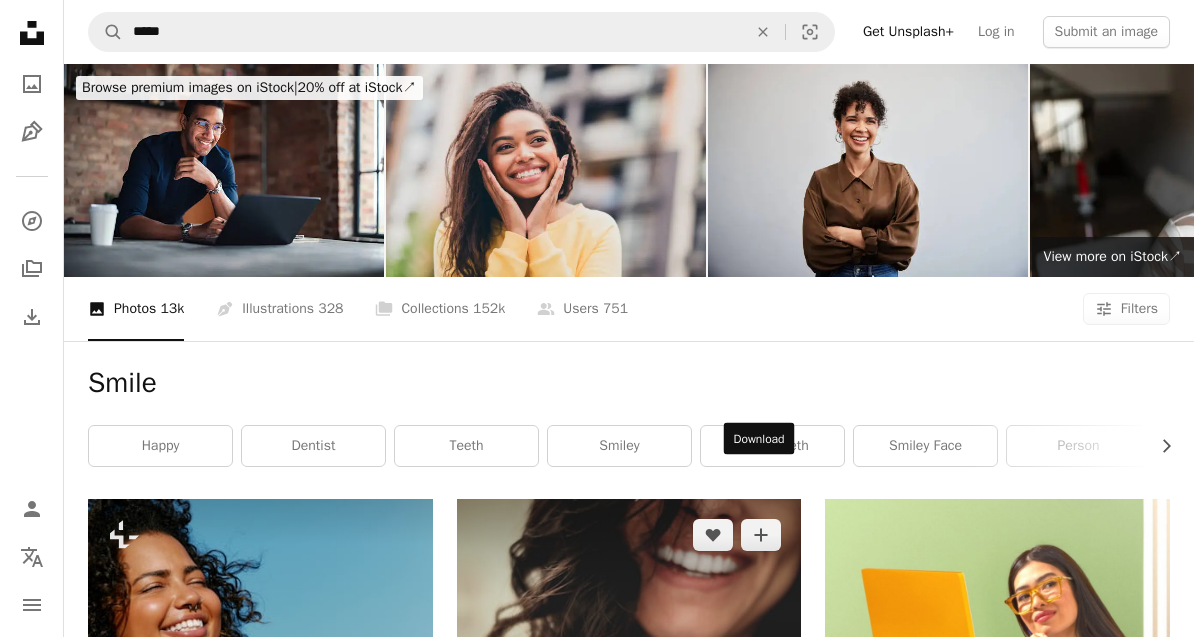 click 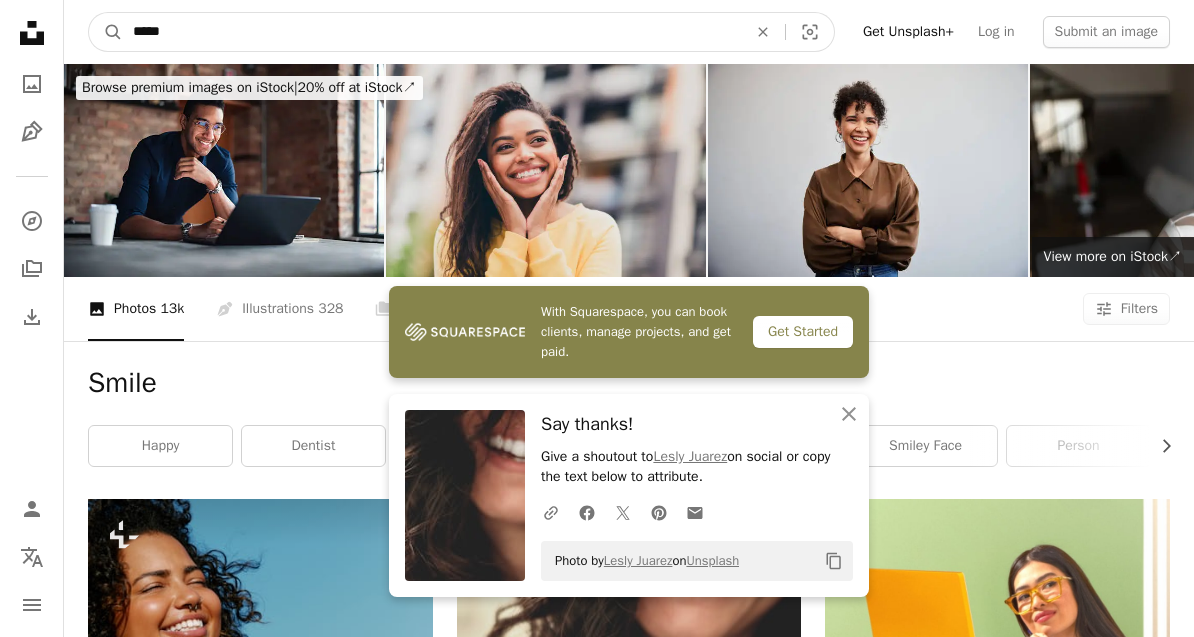 click on "*****" at bounding box center [432, 32] 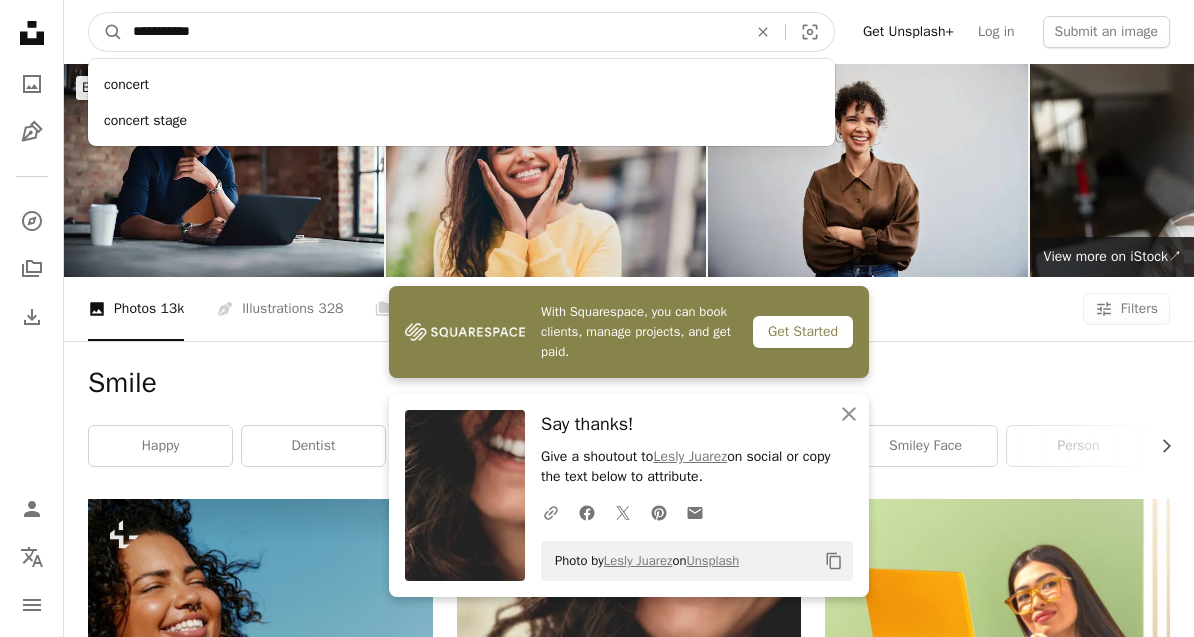 type on "**********" 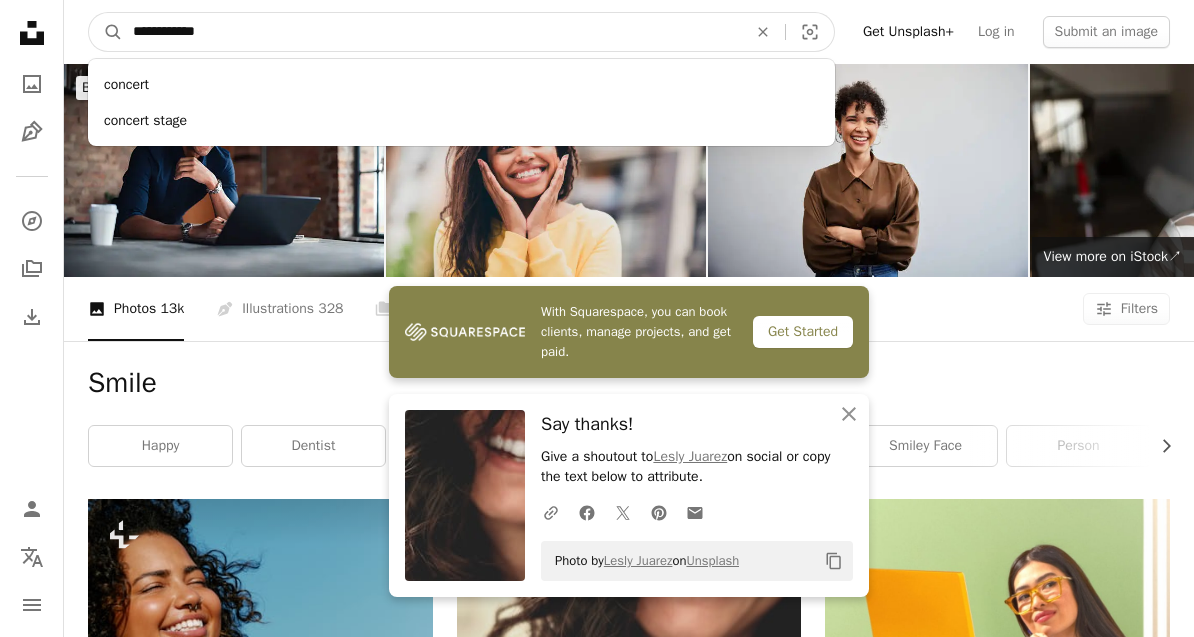 click on "A magnifying glass" at bounding box center [106, 32] 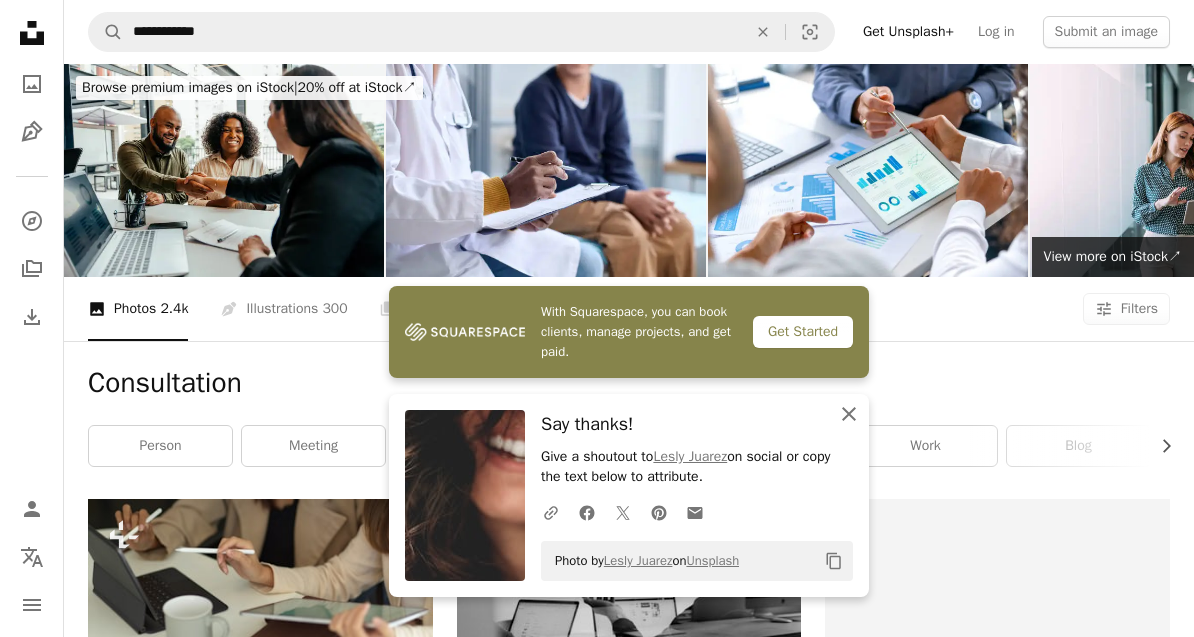 click on "An X shape" 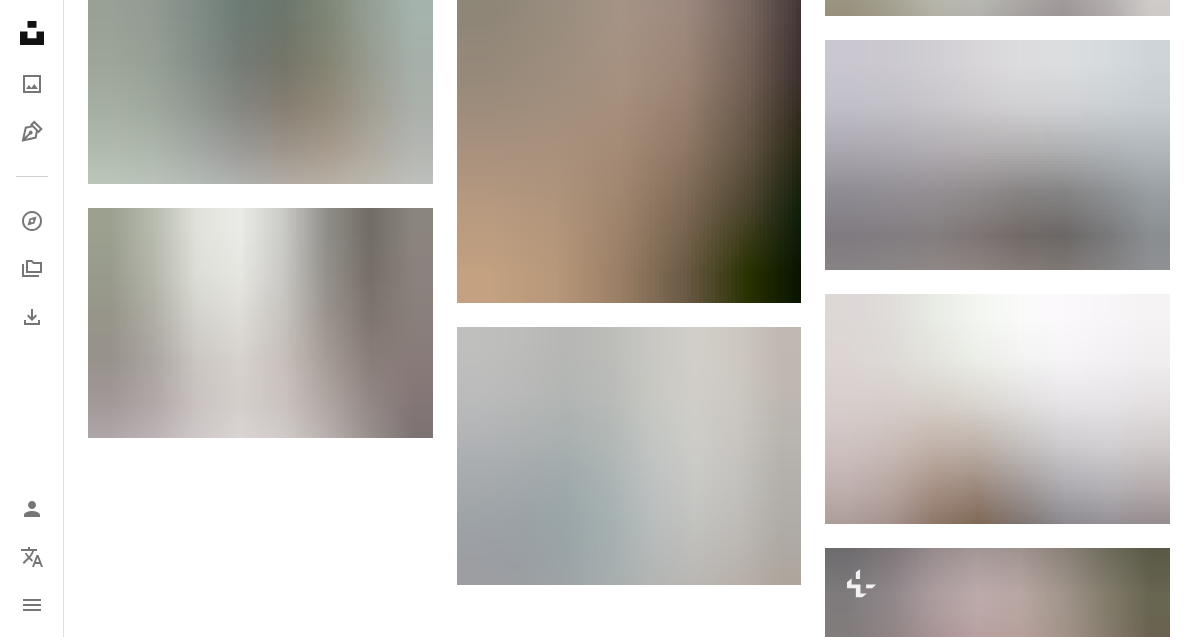 scroll, scrollTop: 1755, scrollLeft: 0, axis: vertical 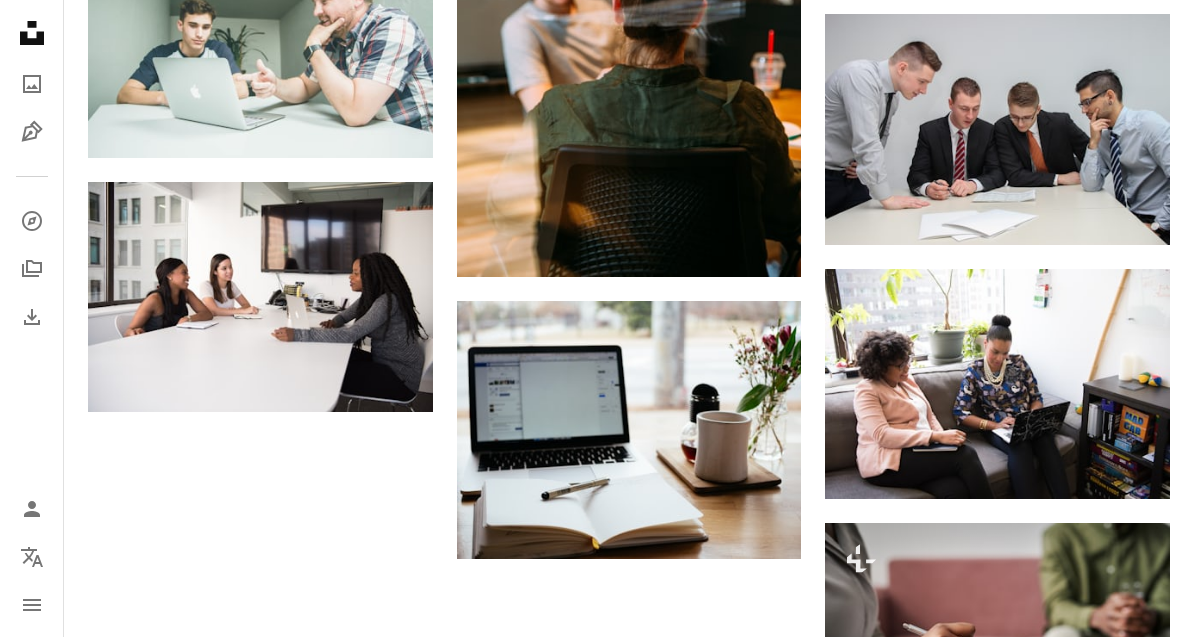 click on "Load more" at bounding box center (629, 1081) 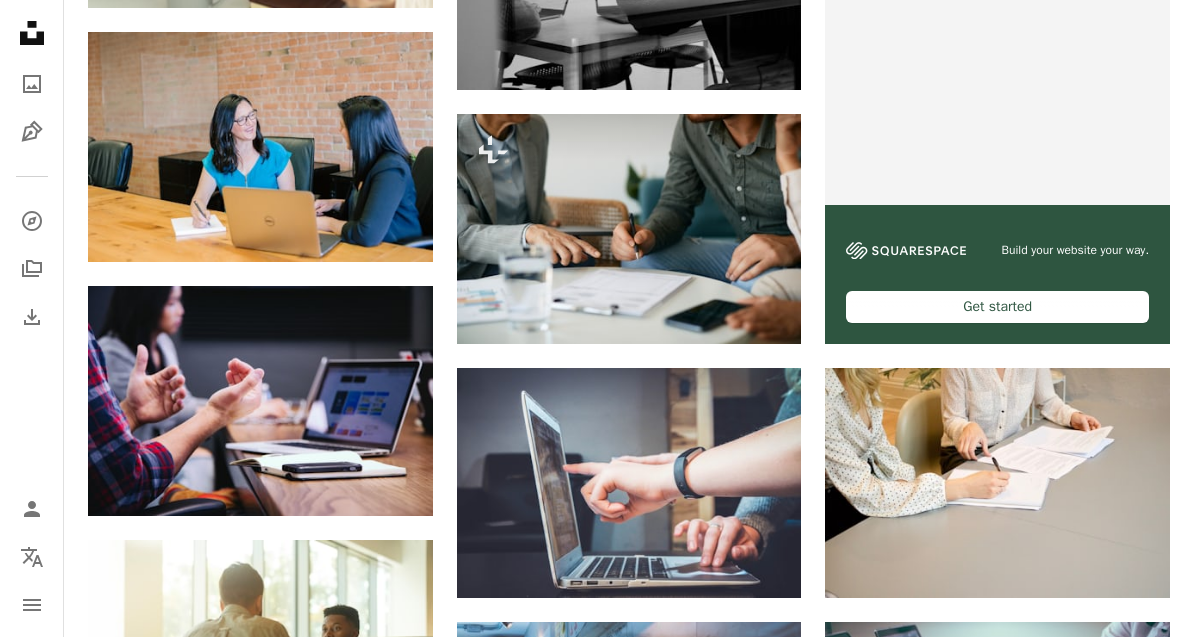 scroll, scrollTop: 0, scrollLeft: 0, axis: both 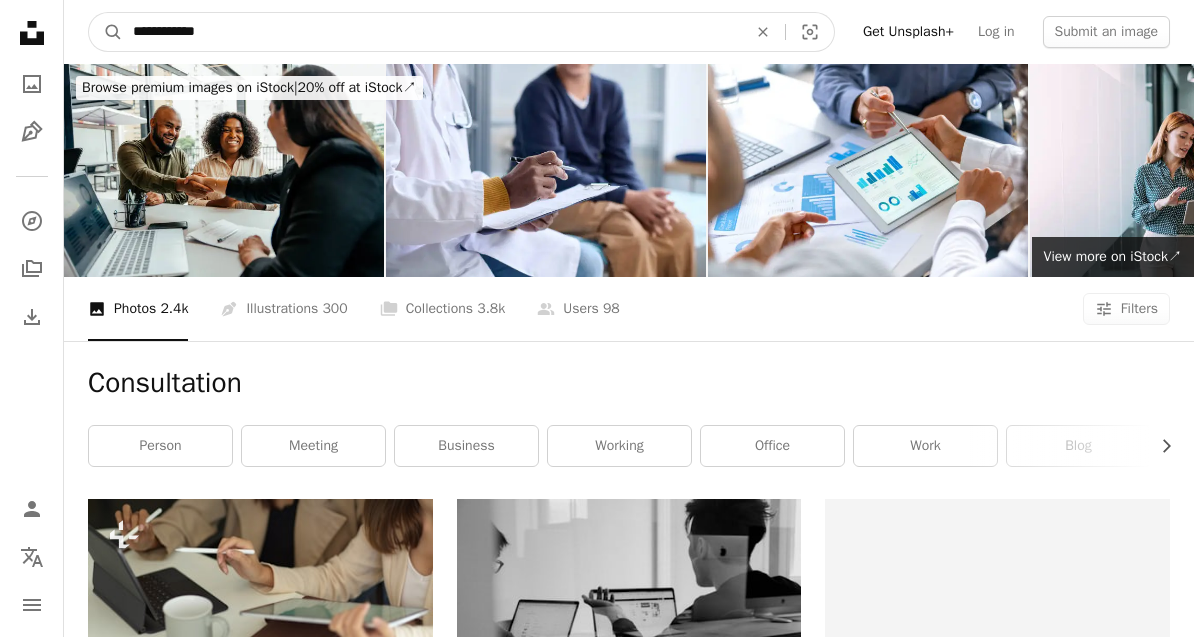 click on "**********" at bounding box center [432, 32] 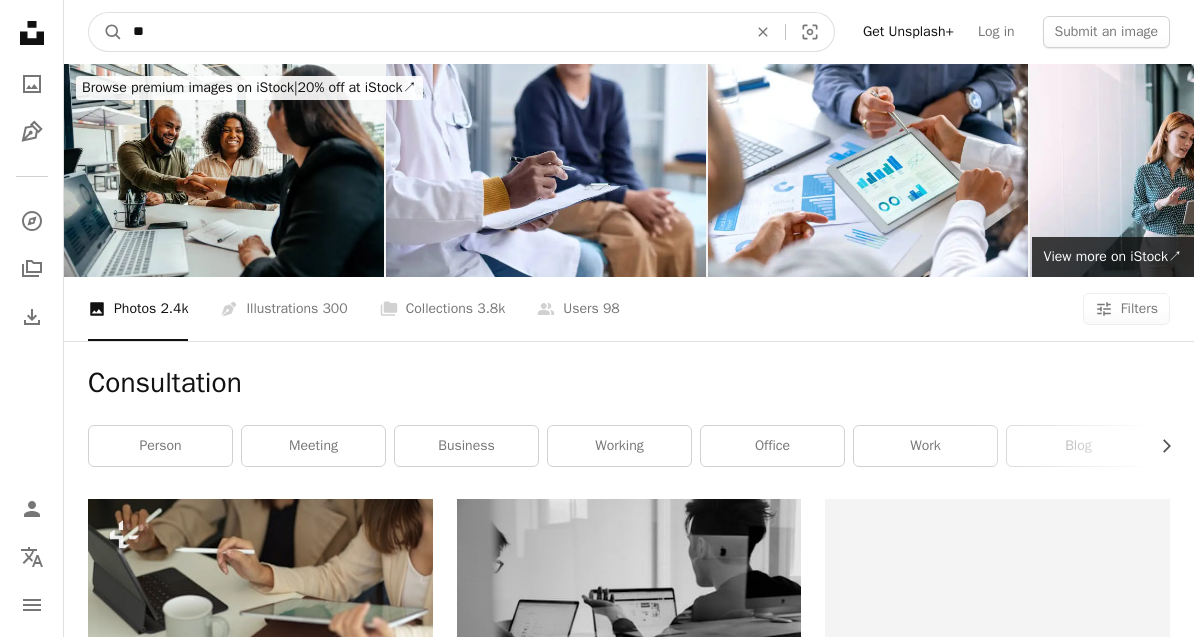 type on "*" 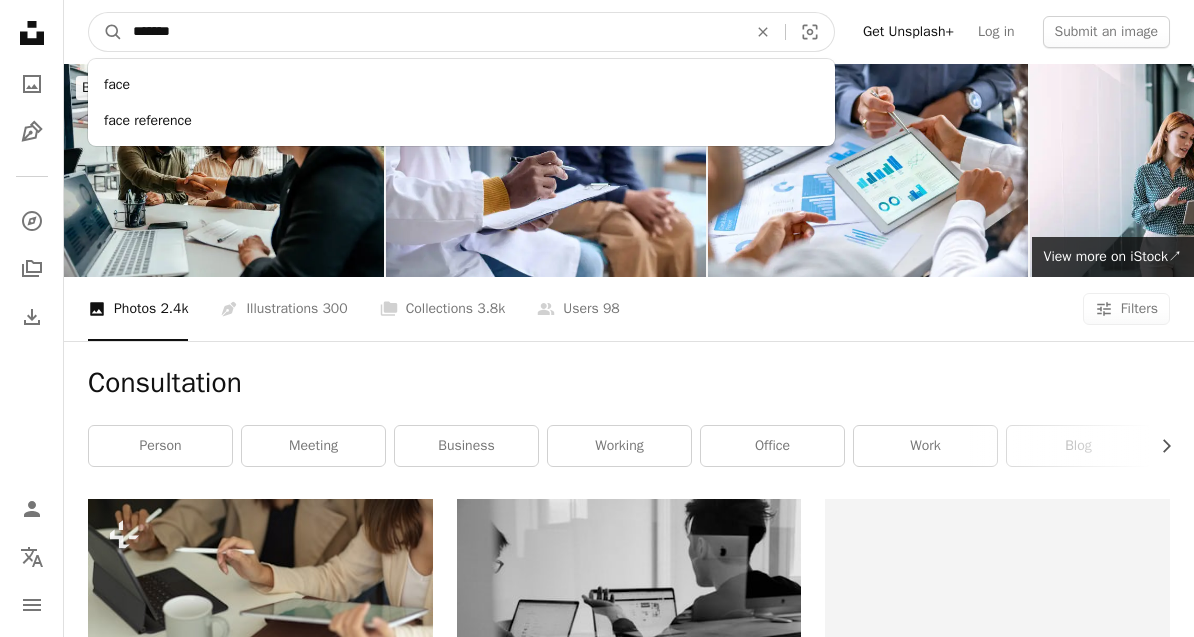 type on "********" 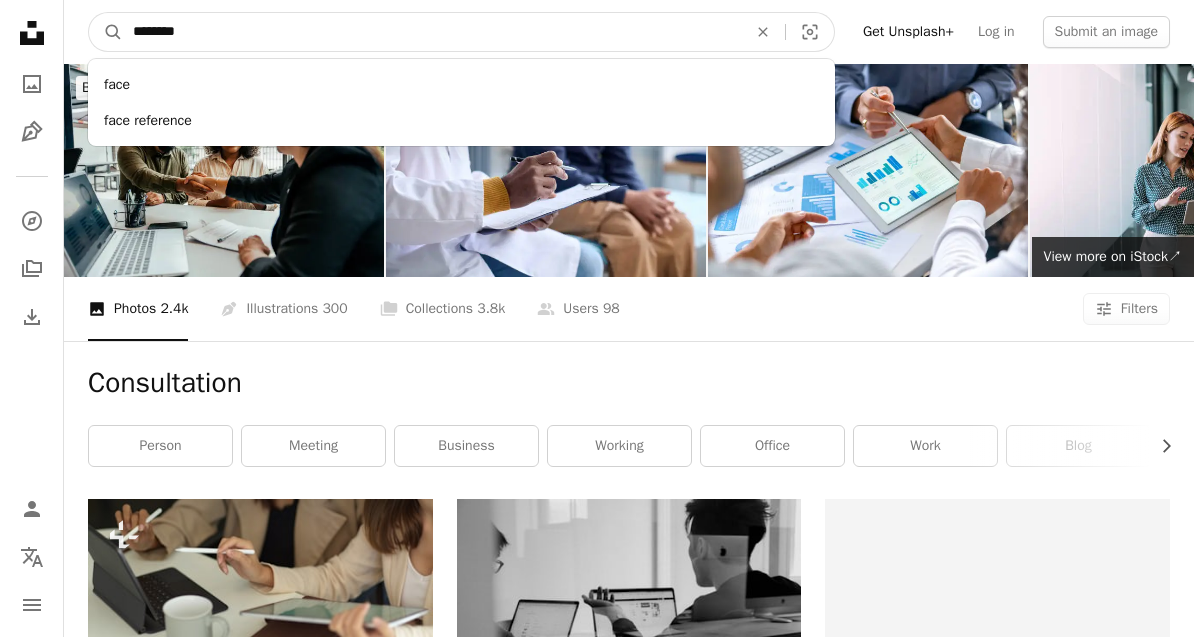 click on "A magnifying glass" at bounding box center [106, 32] 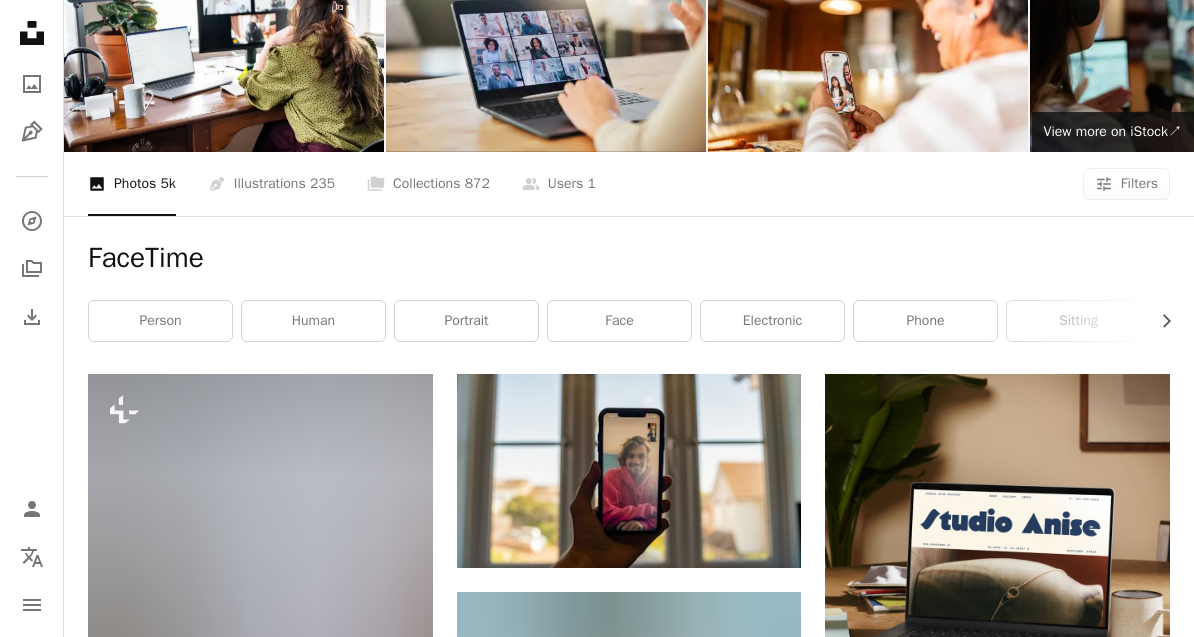 scroll, scrollTop: 0, scrollLeft: 0, axis: both 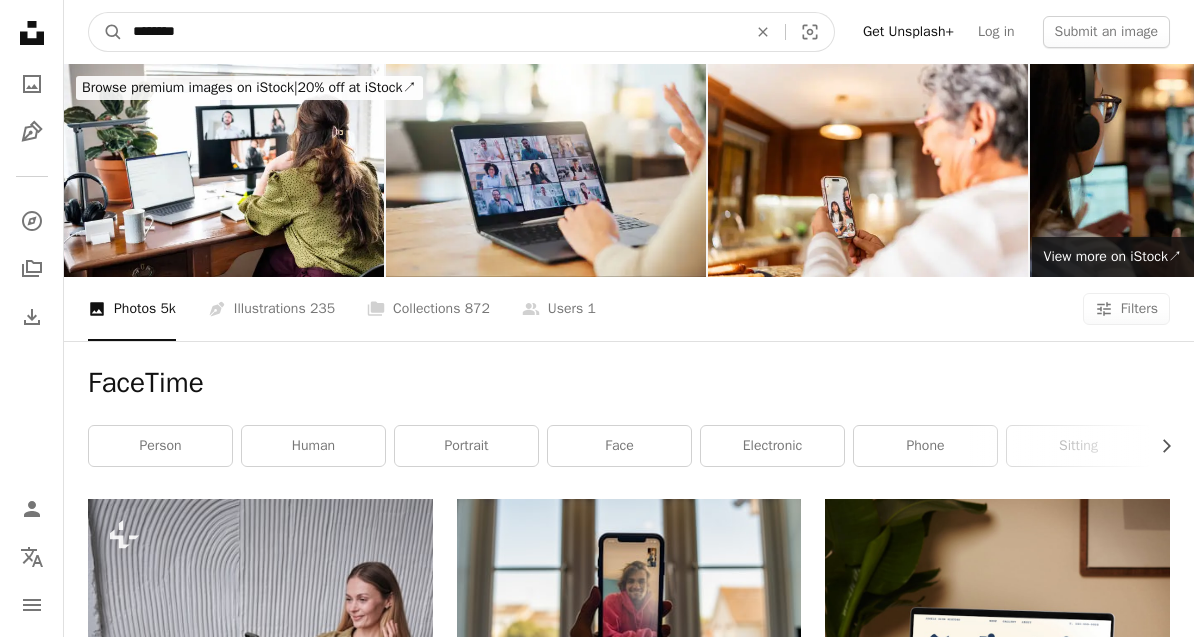 click on "********" at bounding box center (432, 32) 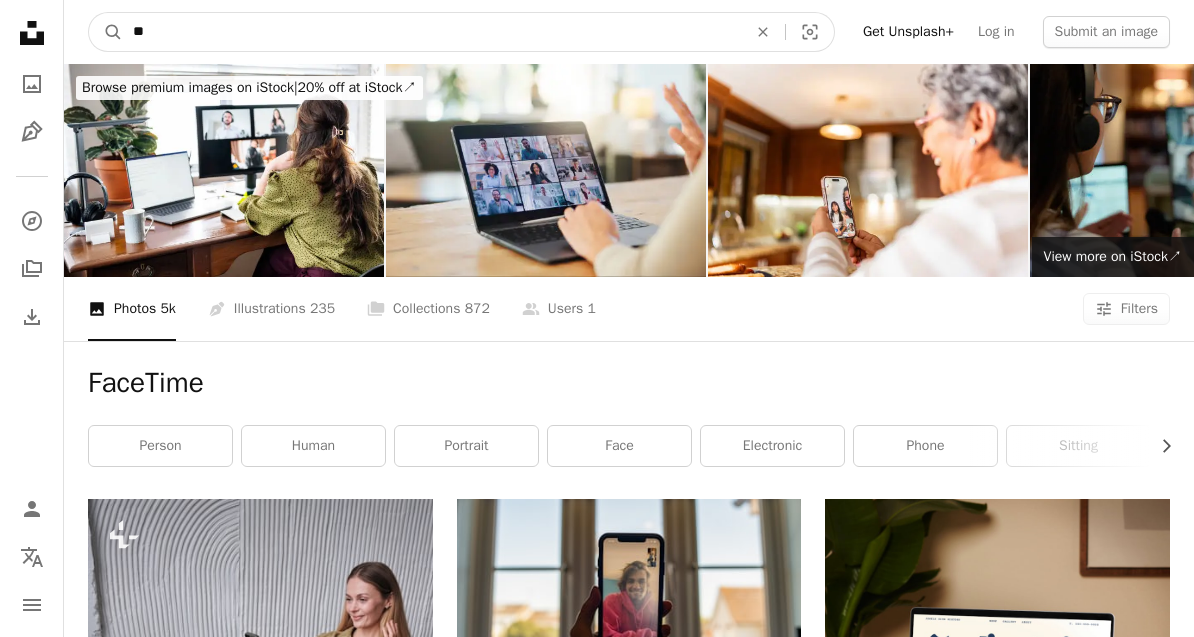 type on "*" 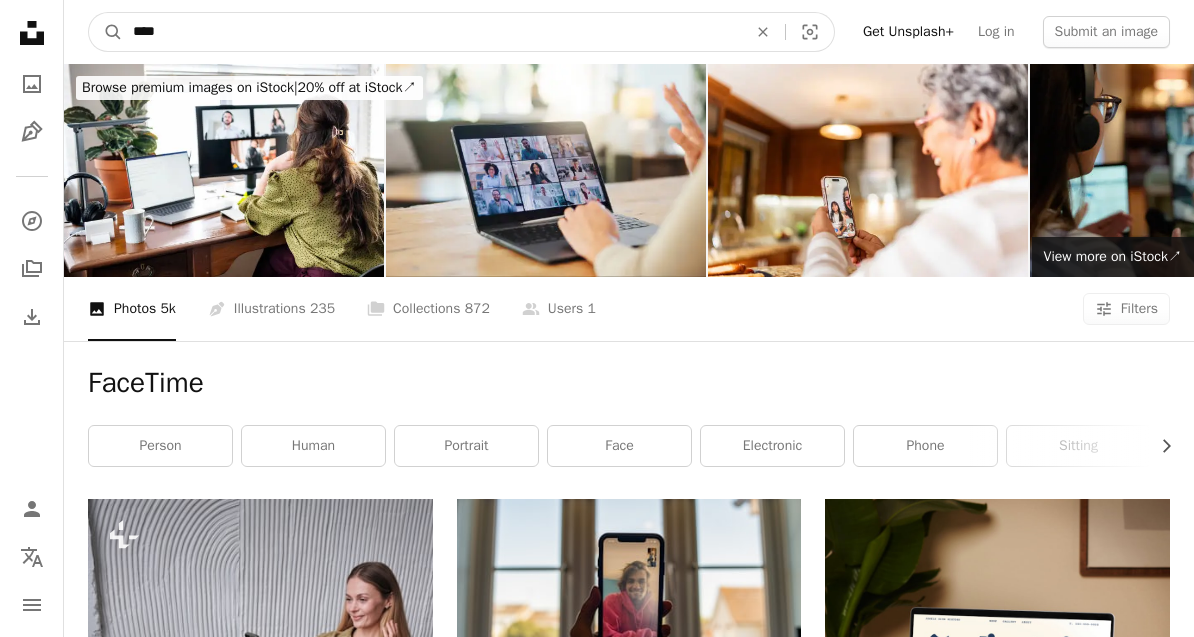 type on "*****" 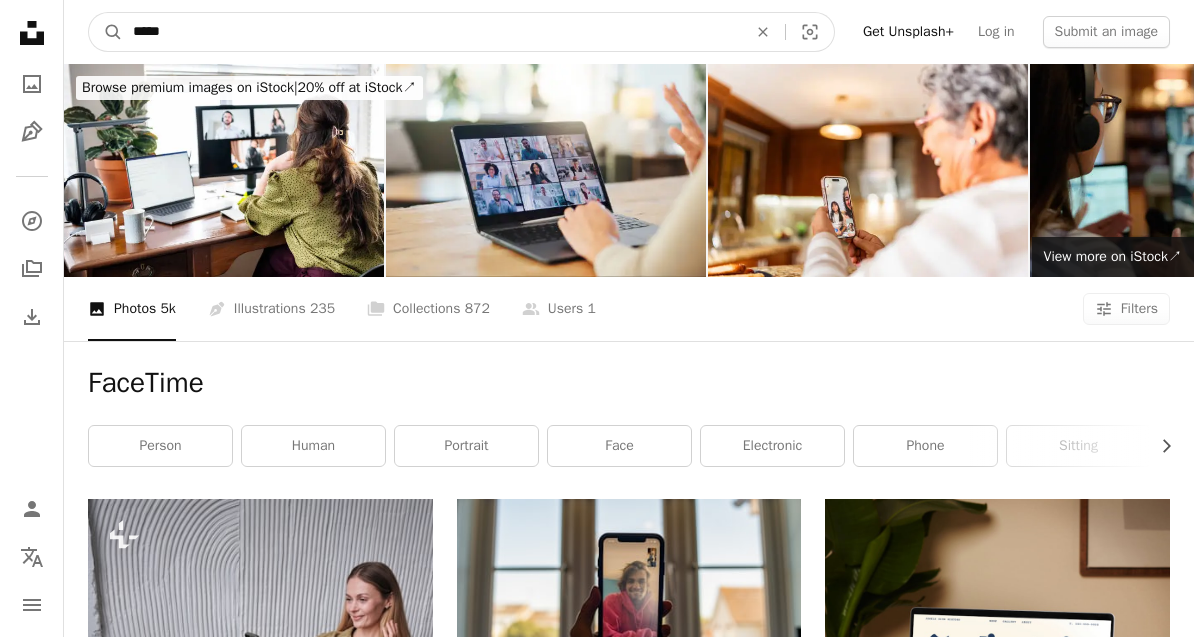 click on "A magnifying glass" at bounding box center [106, 32] 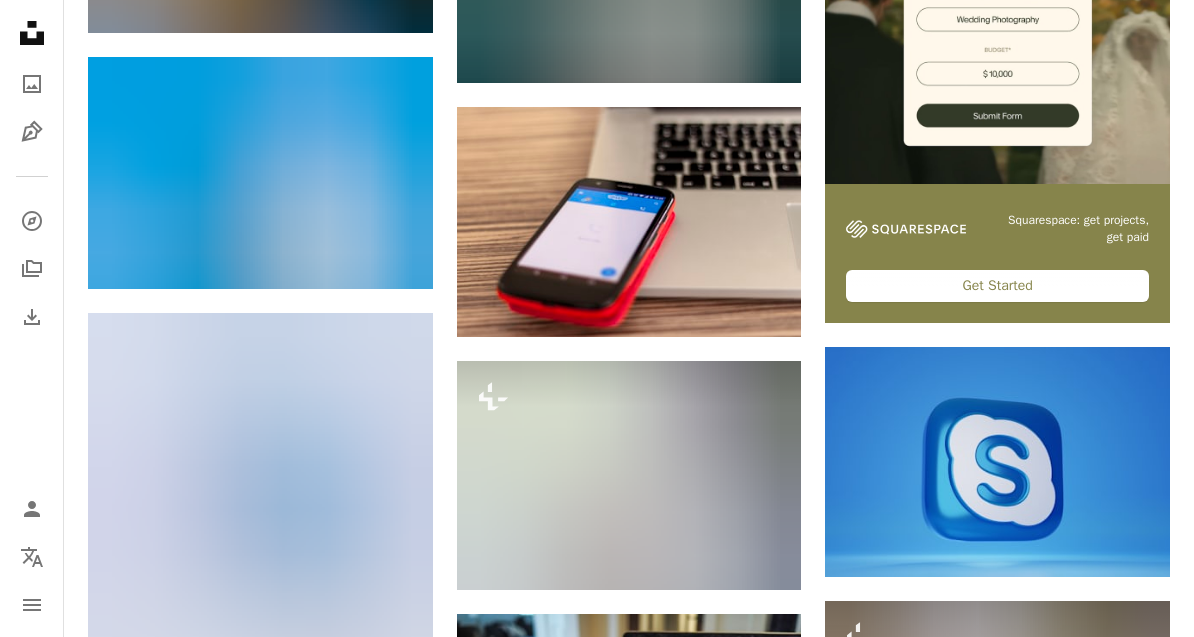 scroll, scrollTop: 0, scrollLeft: 0, axis: both 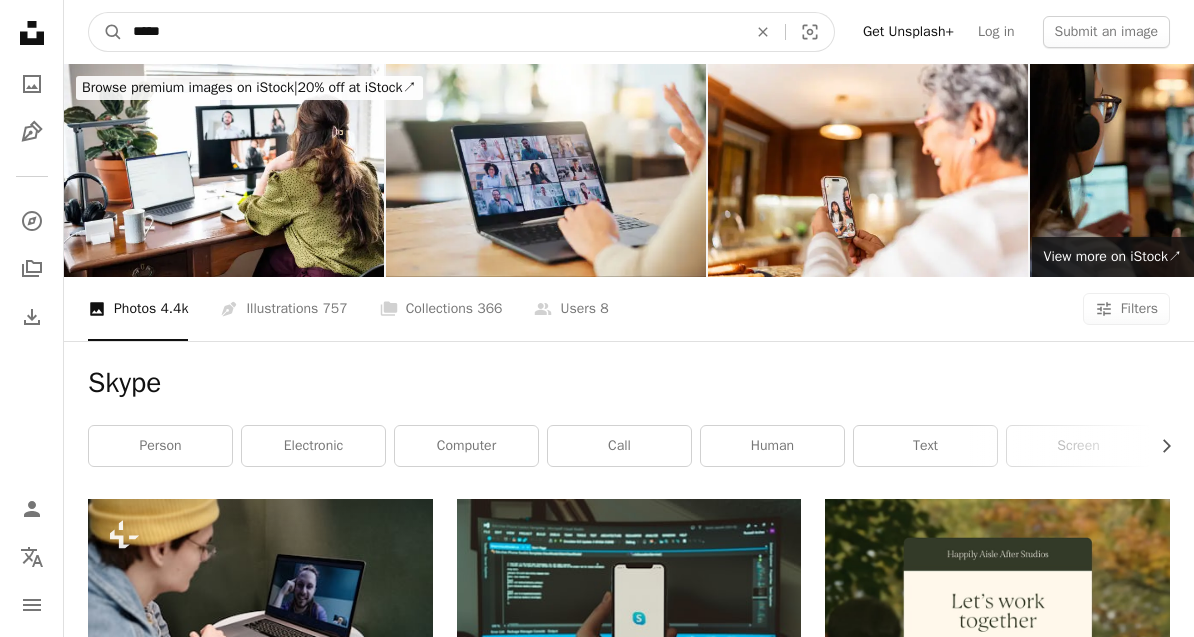 click on "*****" at bounding box center [432, 32] 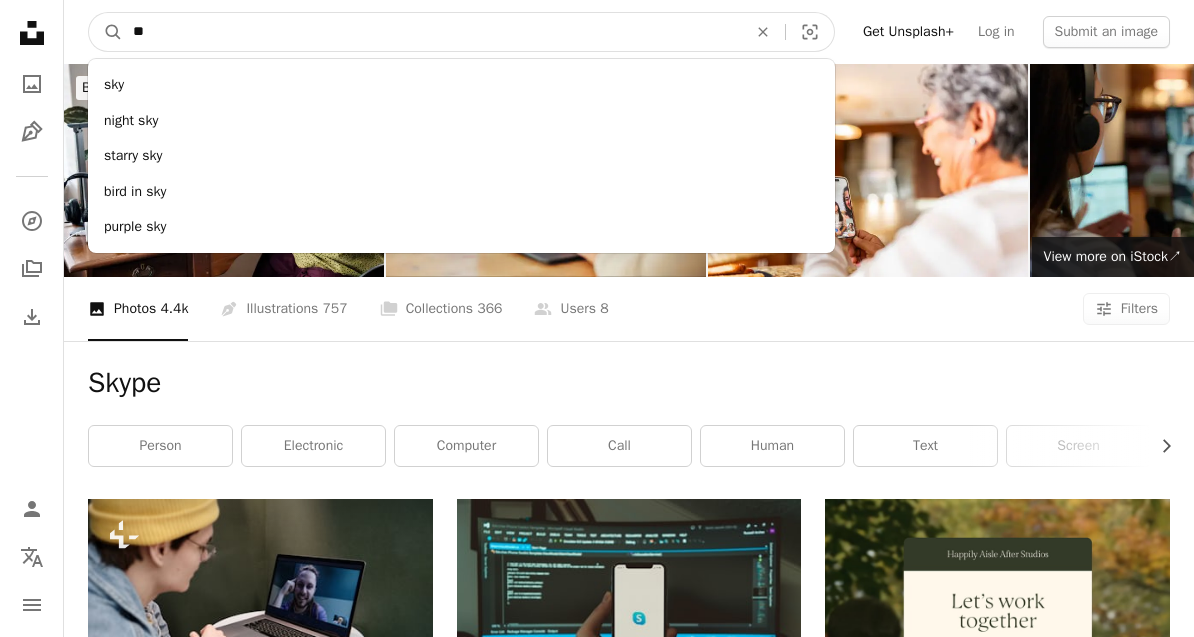 type on "*" 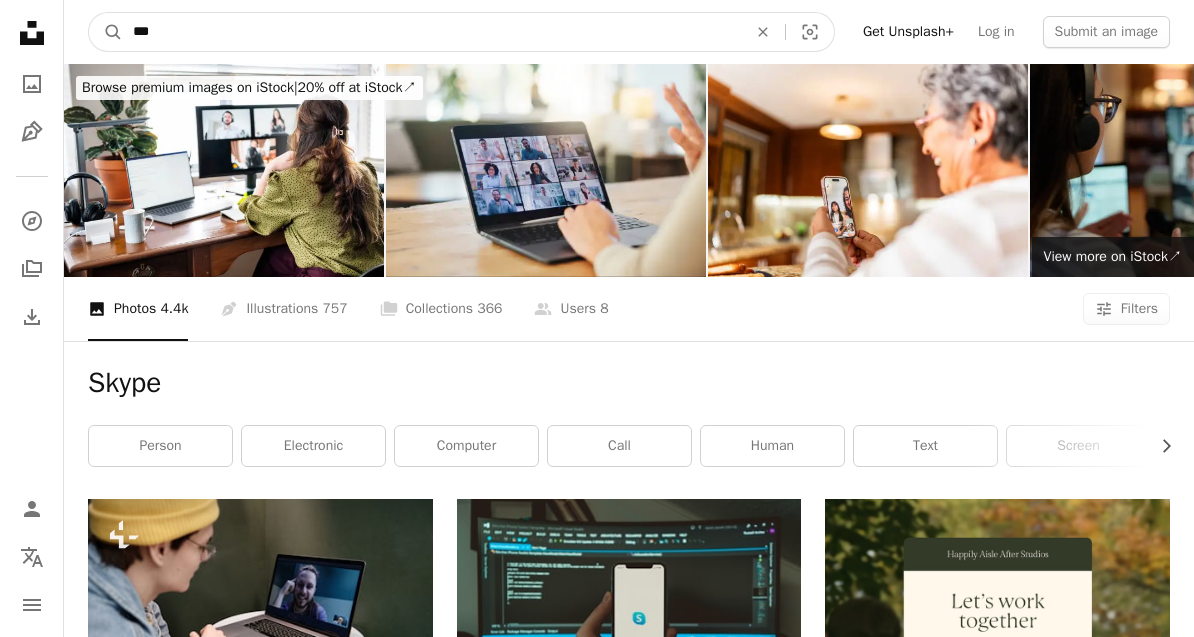 type on "****" 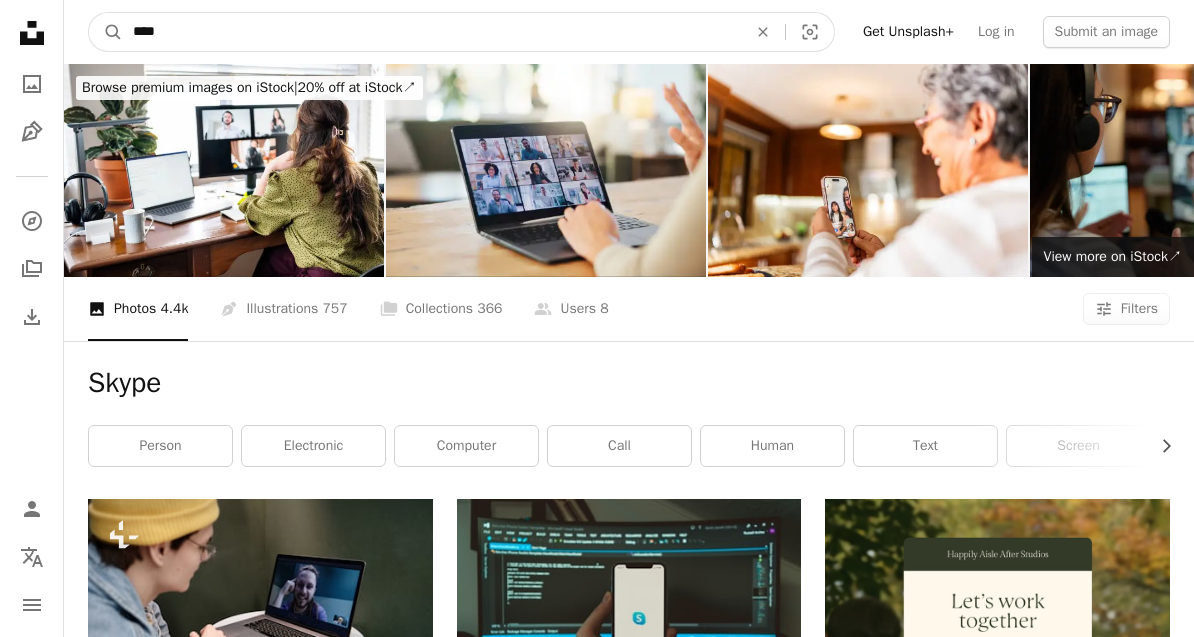 click on "A magnifying glass" at bounding box center [106, 32] 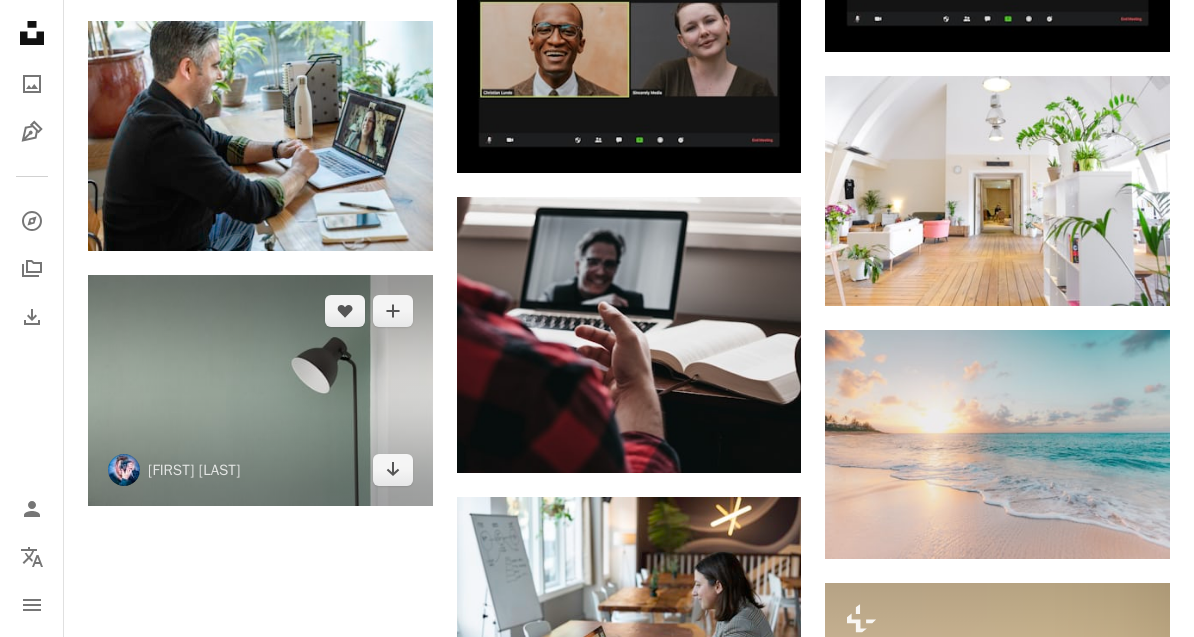 scroll, scrollTop: 1661, scrollLeft: 0, axis: vertical 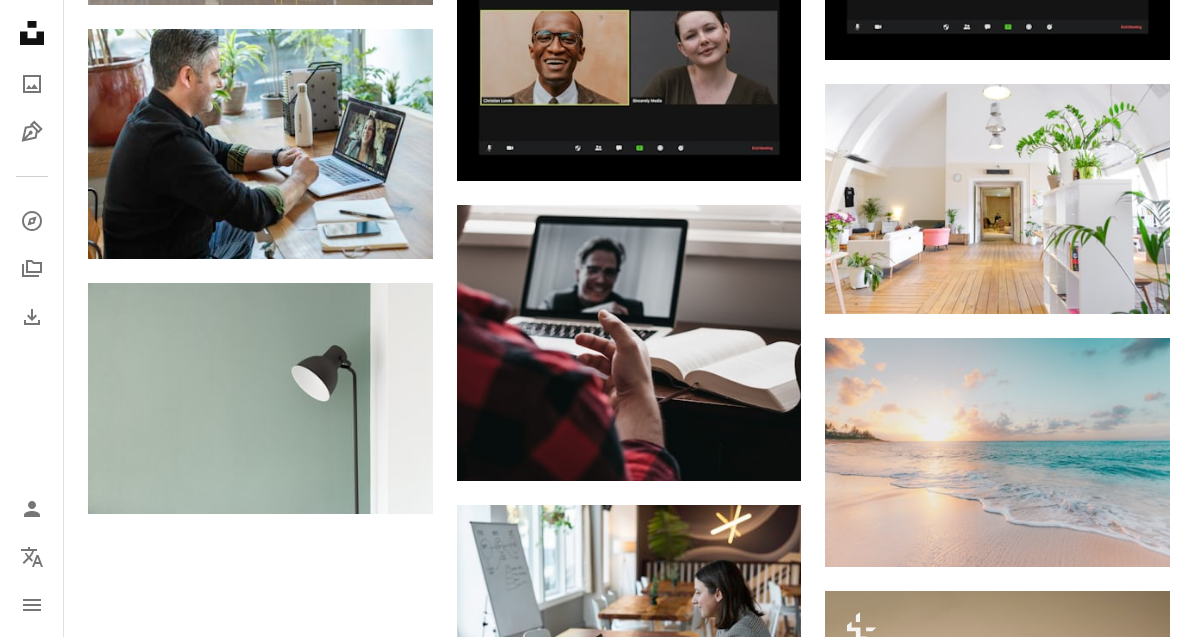 click on "Load more" at bounding box center (629, 1188) 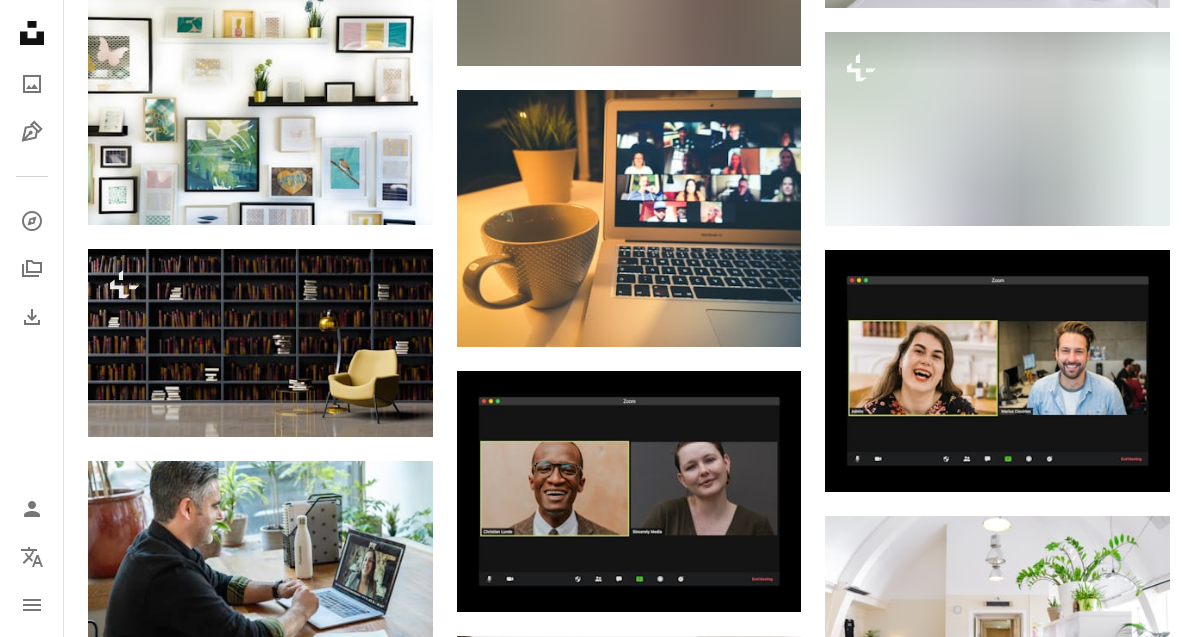 scroll, scrollTop: 0, scrollLeft: 0, axis: both 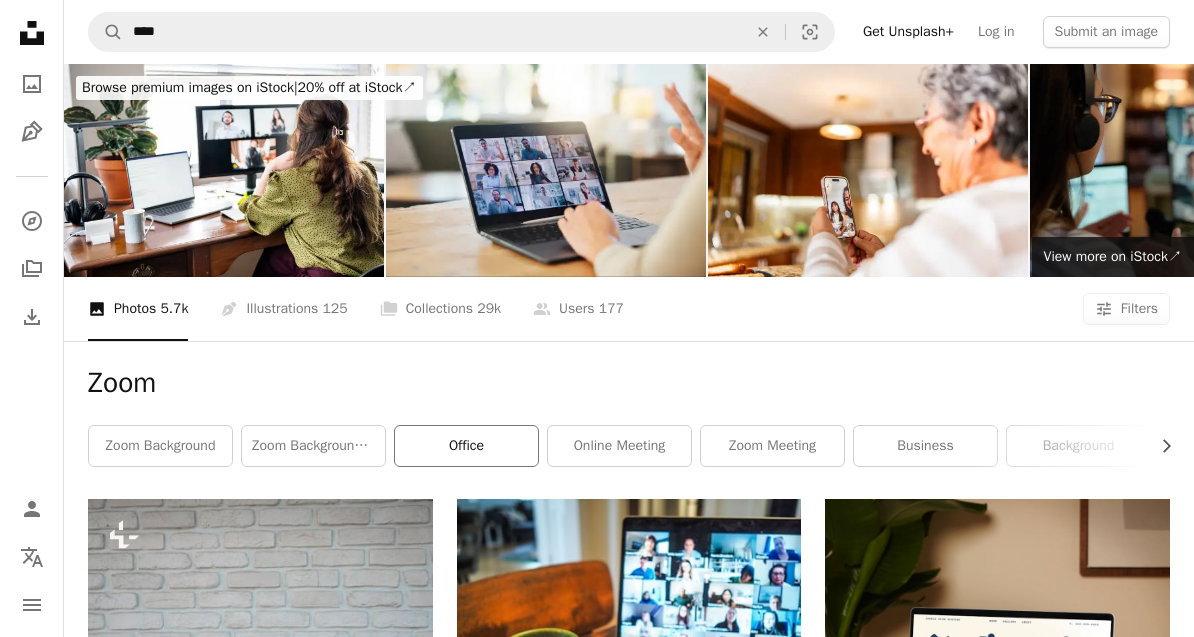 click on "office" at bounding box center (466, 446) 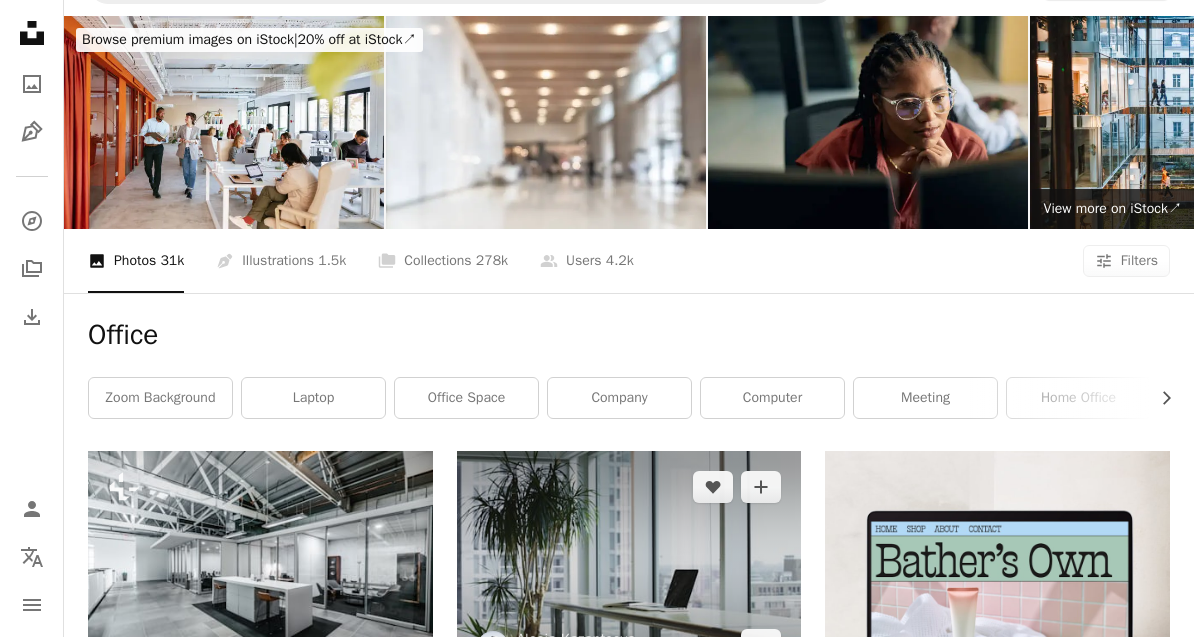 scroll, scrollTop: 0, scrollLeft: 0, axis: both 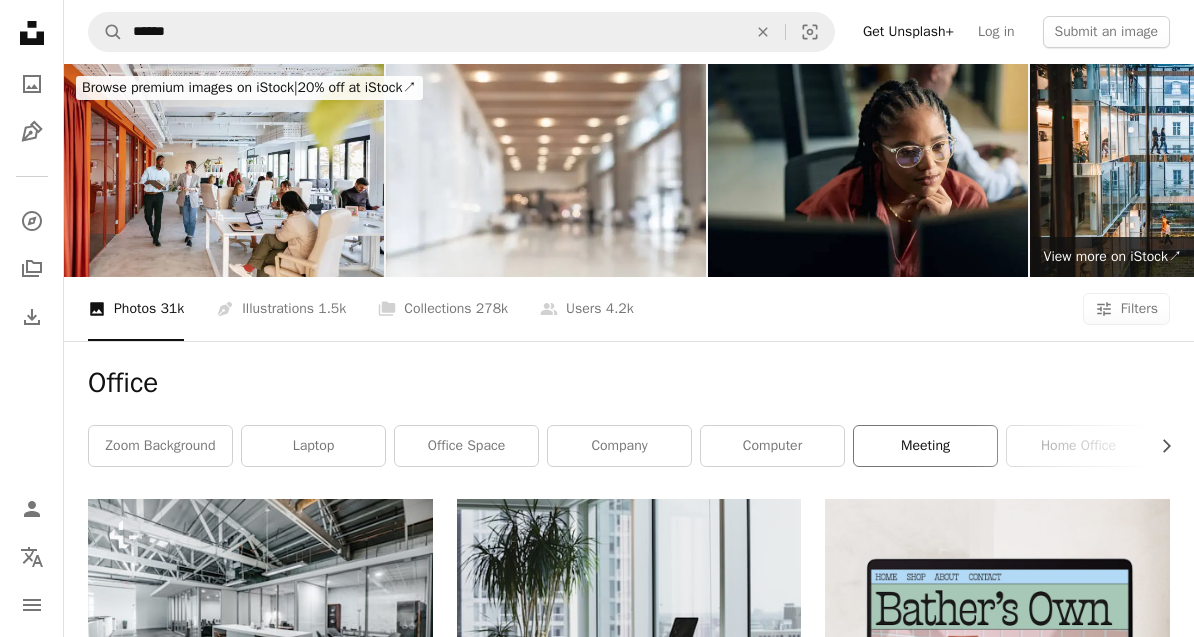 click on "meeting" at bounding box center (925, 446) 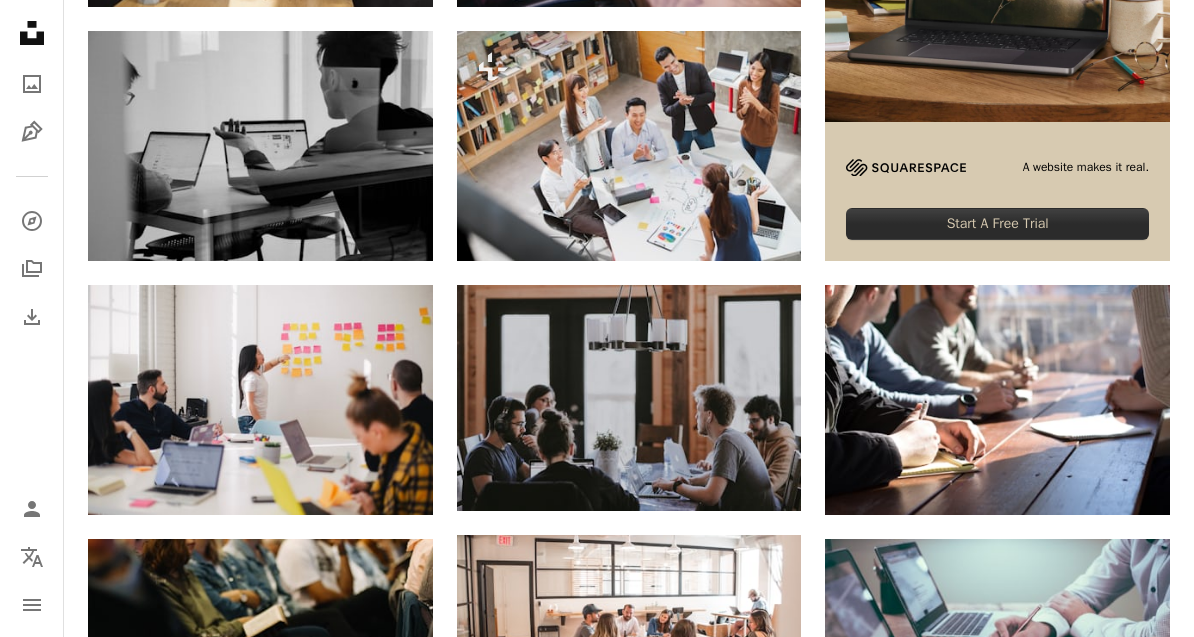 scroll, scrollTop: 0, scrollLeft: 0, axis: both 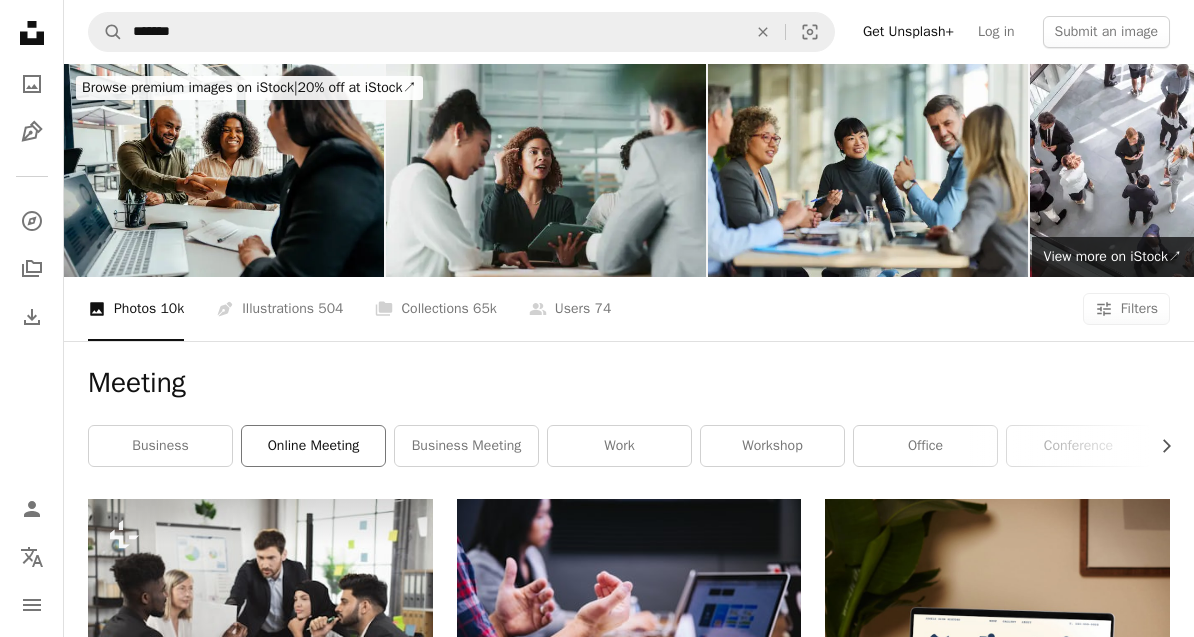 click on "online meeting" at bounding box center [313, 446] 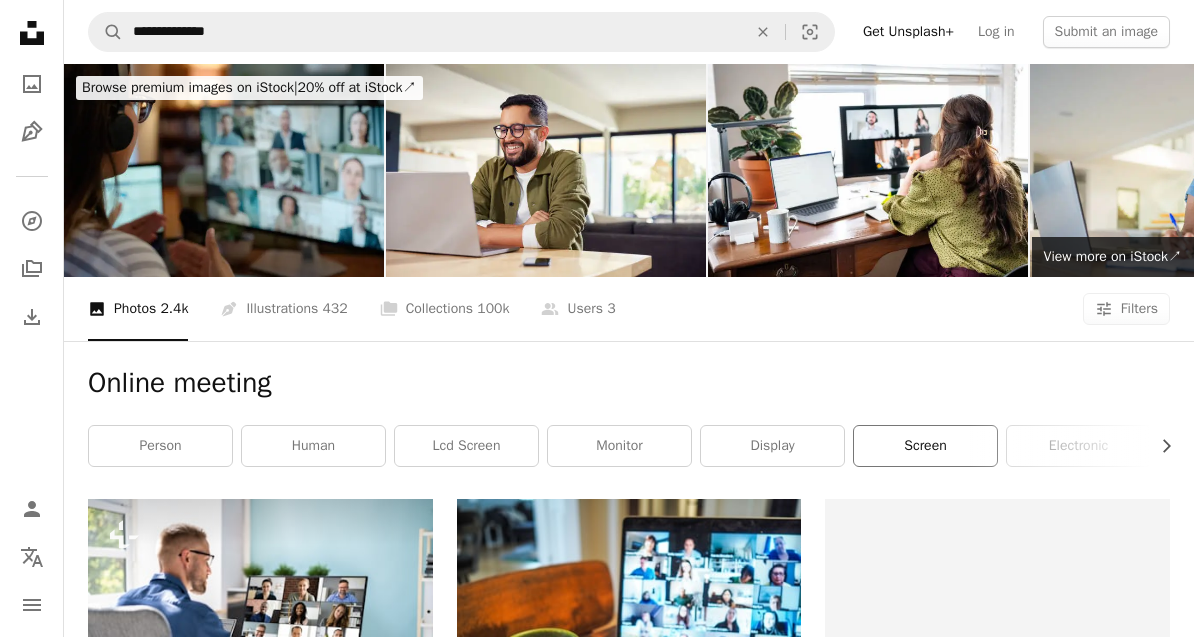 click on "screen" at bounding box center [925, 446] 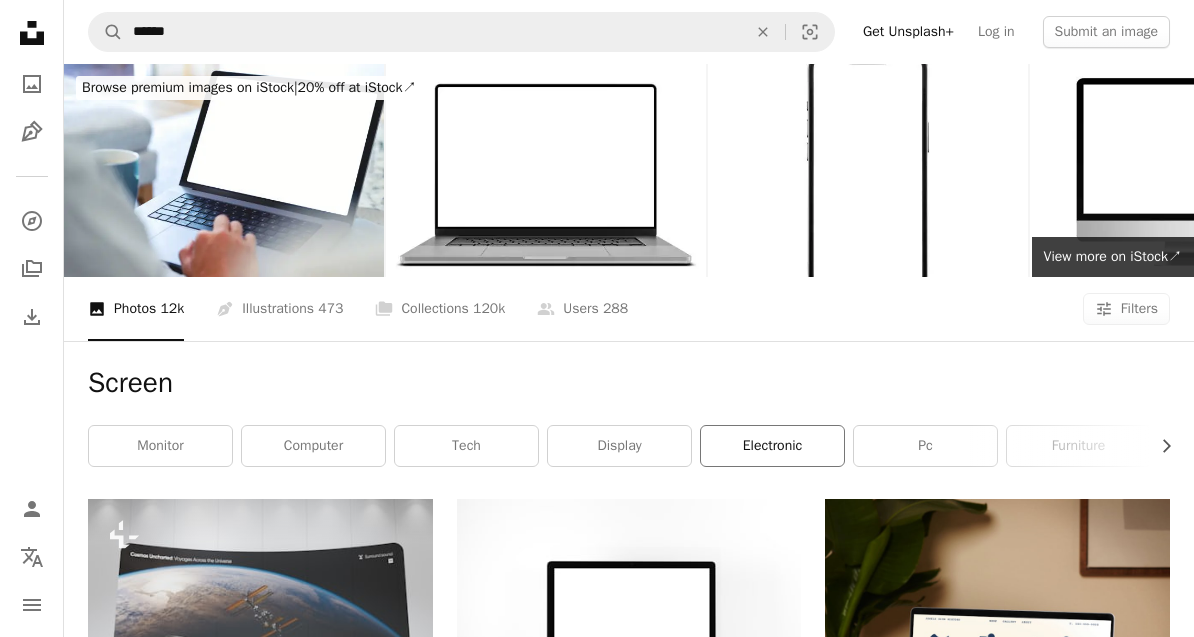 click on "electronic" at bounding box center (772, 446) 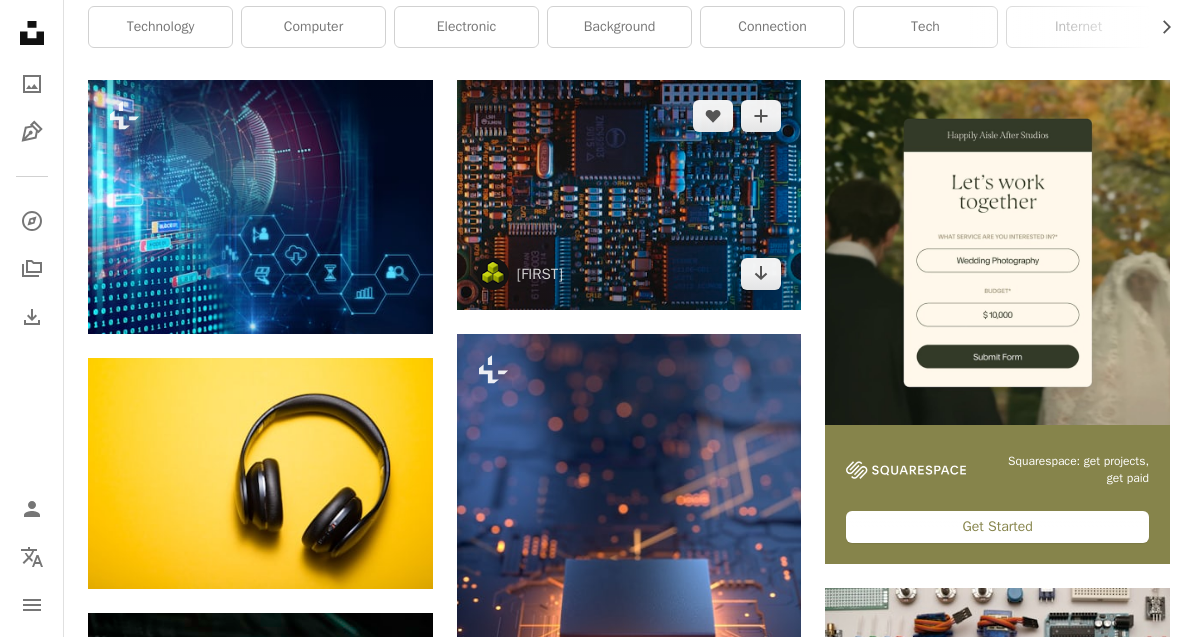 scroll, scrollTop: 0, scrollLeft: 0, axis: both 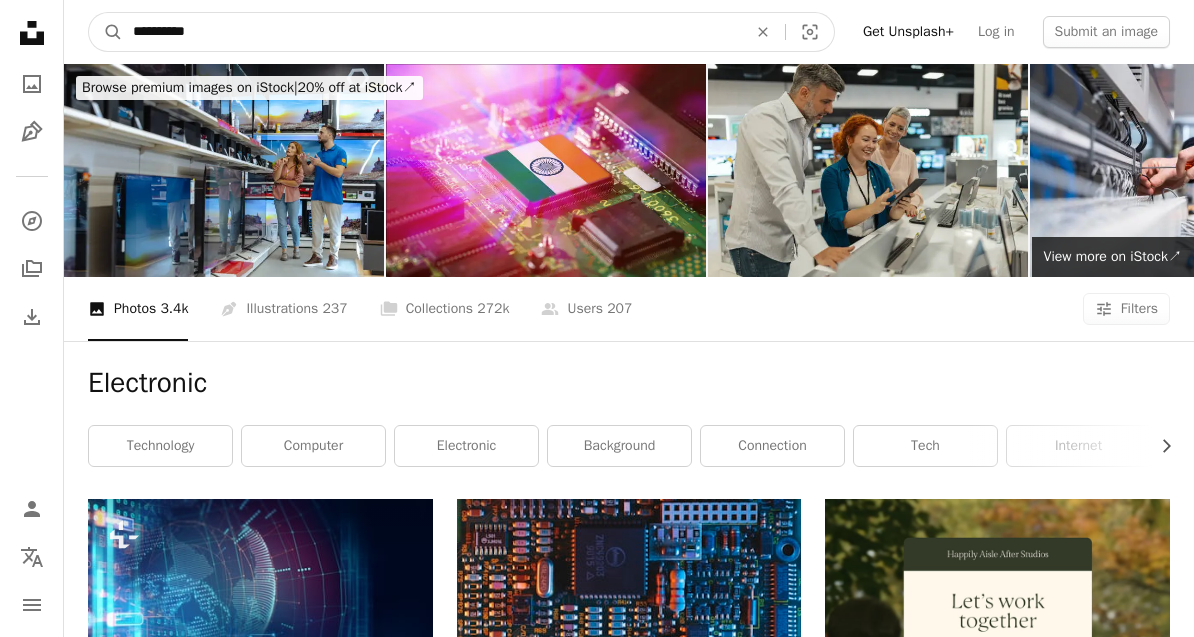 click on "**********" at bounding box center (432, 32) 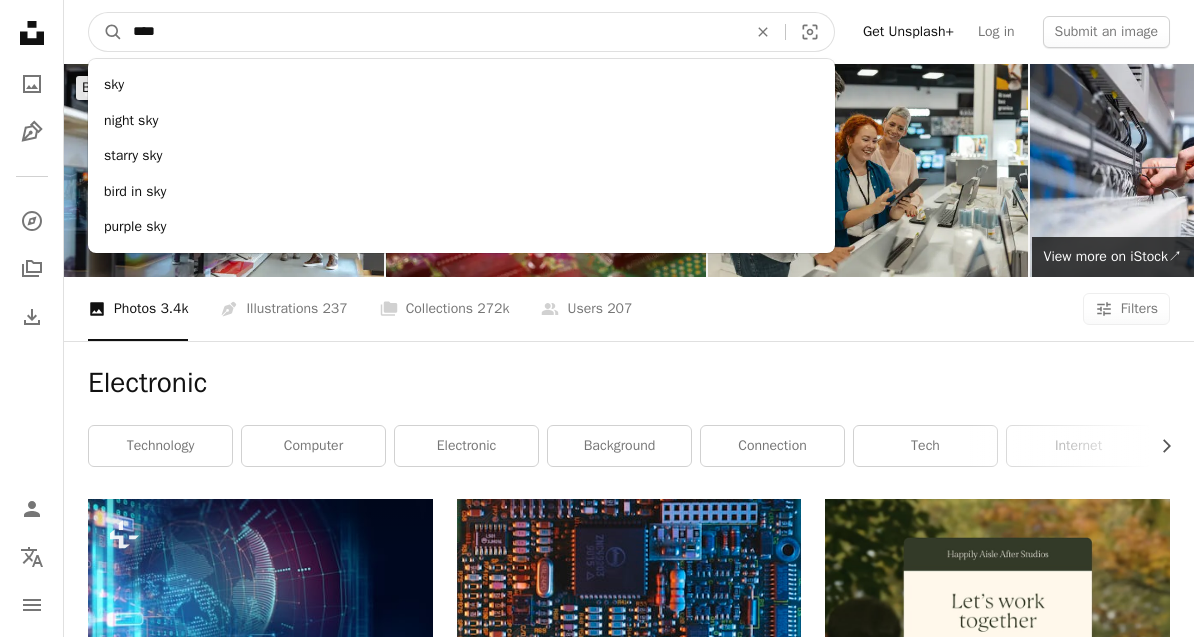 type on "*****" 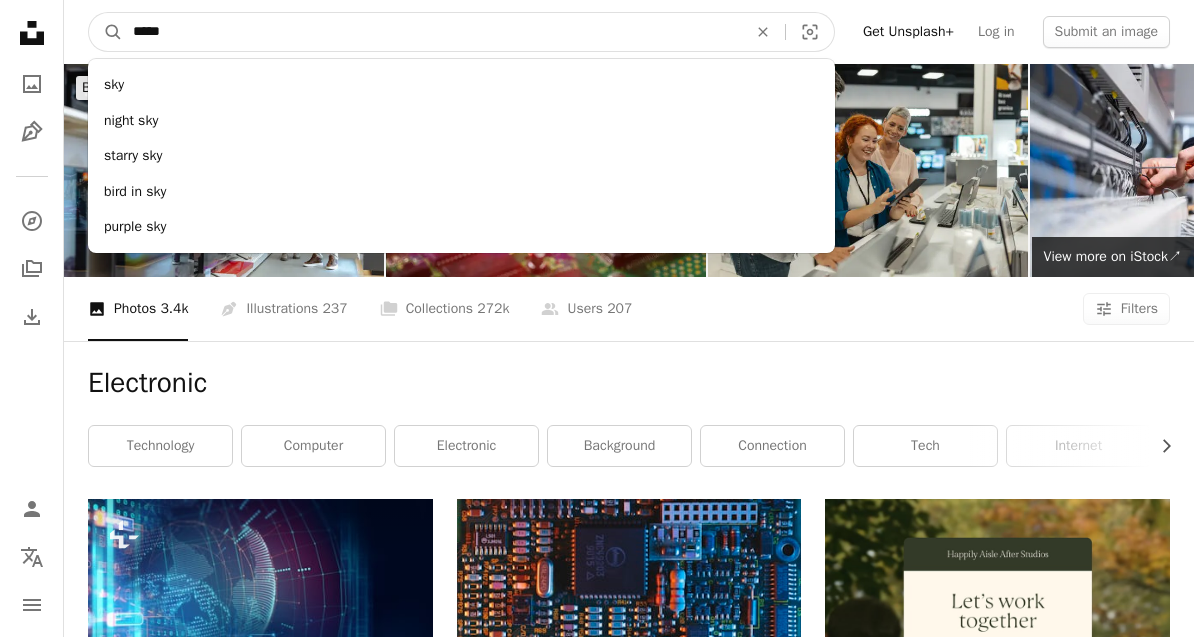 click on "A magnifying glass" at bounding box center [106, 32] 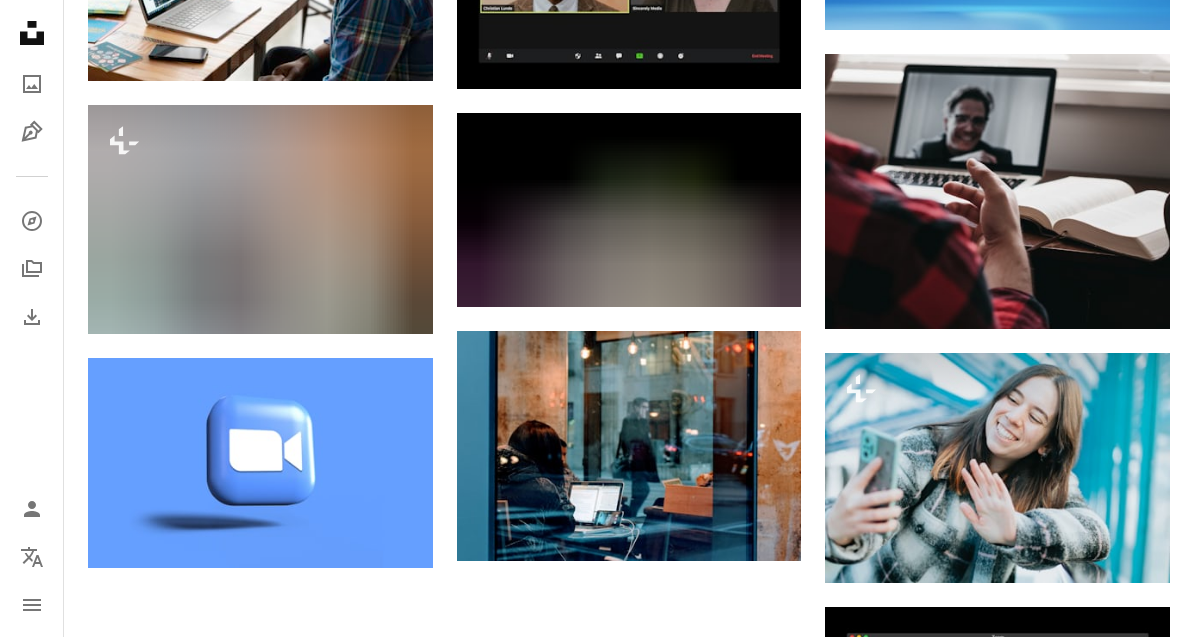 scroll, scrollTop: 1719, scrollLeft: 0, axis: vertical 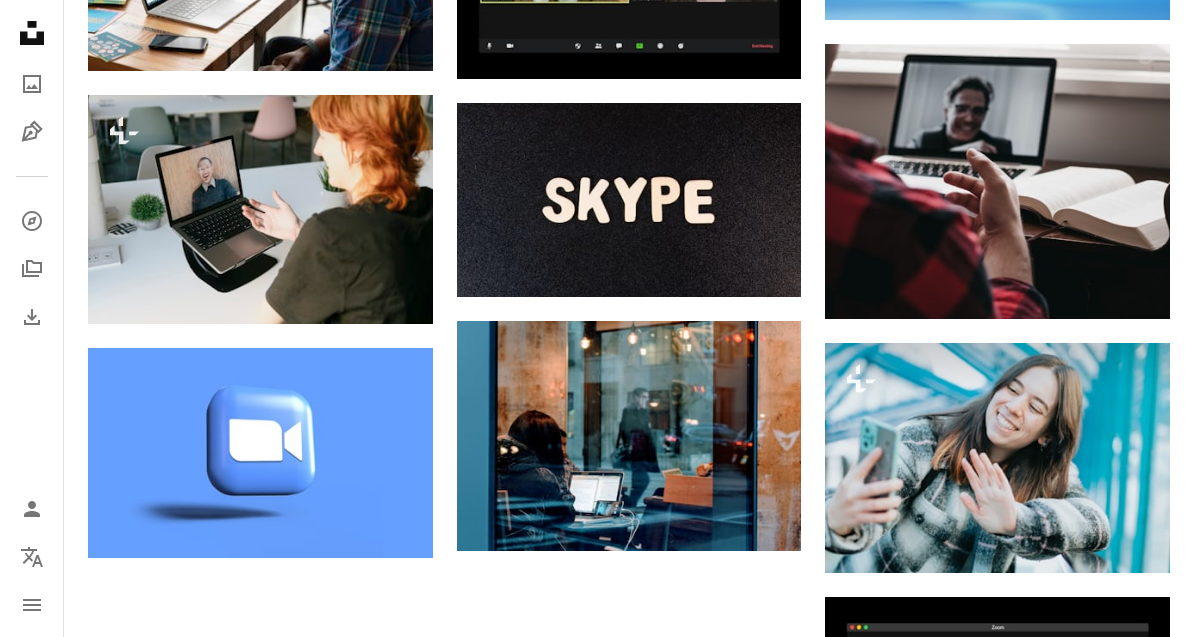 click on "Load more" at bounding box center [629, 919] 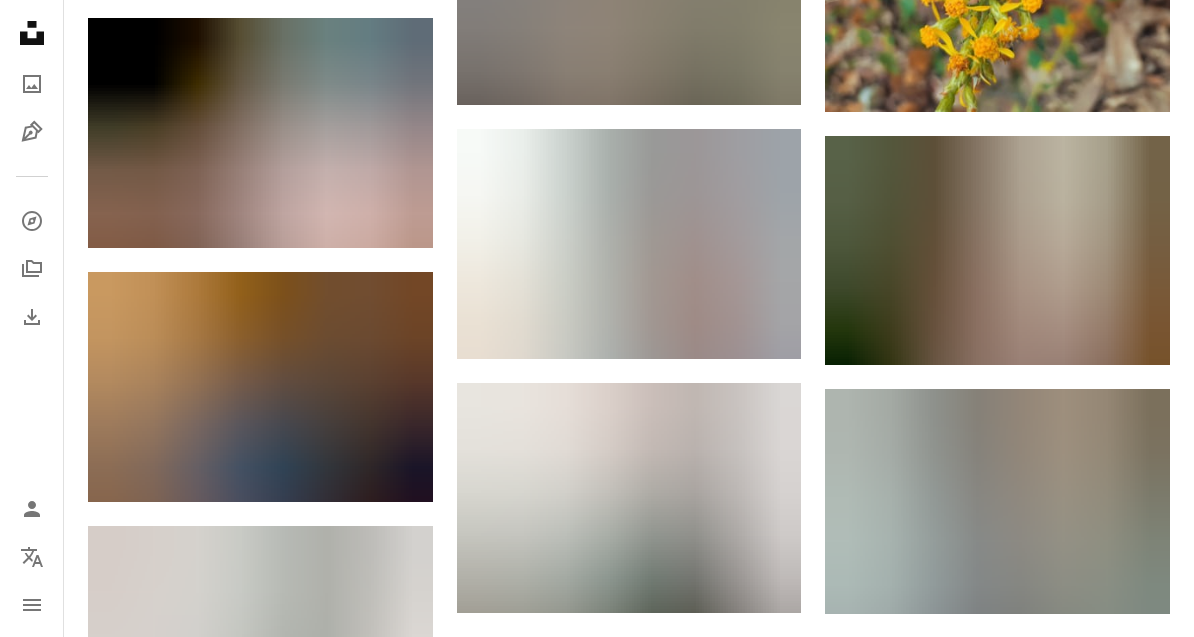 scroll, scrollTop: 10439, scrollLeft: 0, axis: vertical 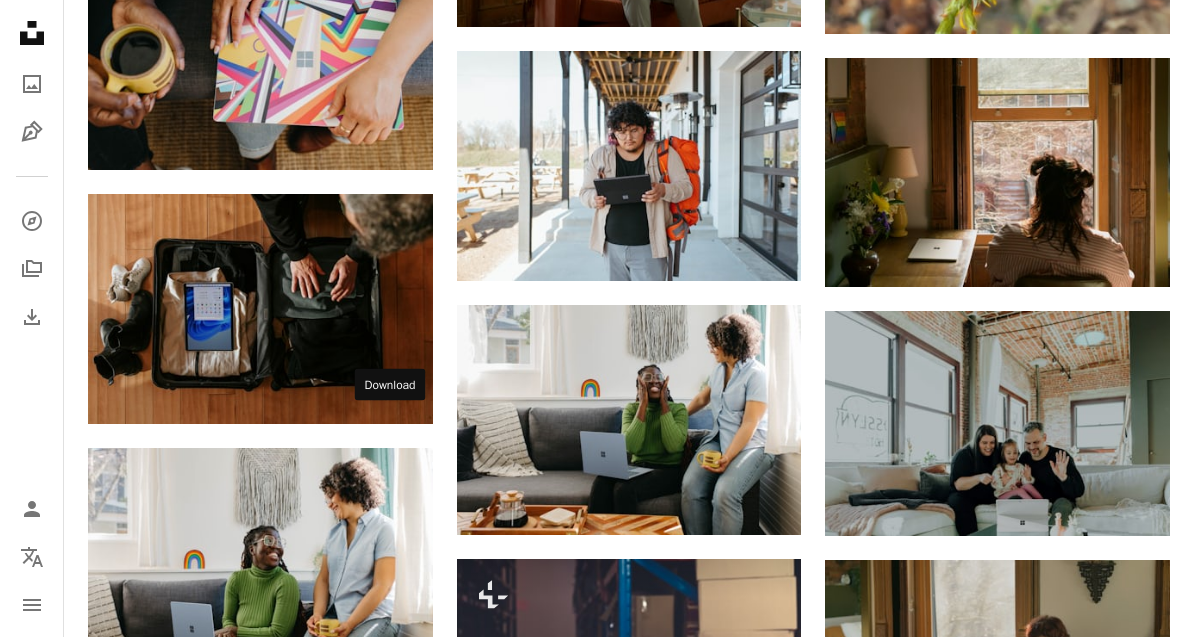 click 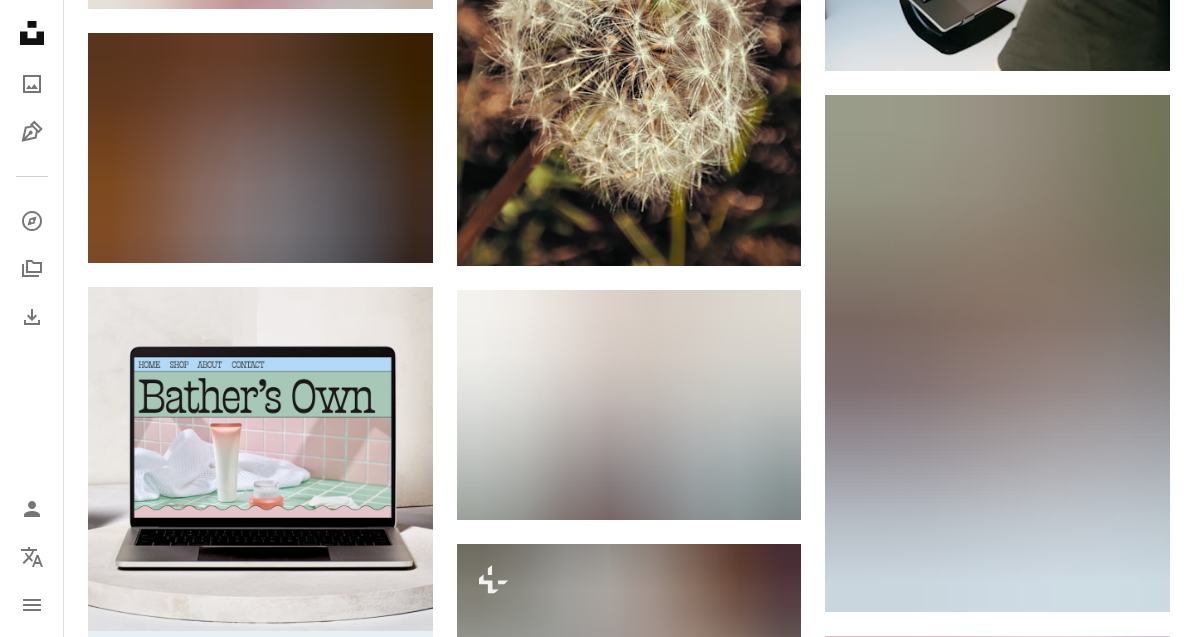 scroll, scrollTop: 0, scrollLeft: 0, axis: both 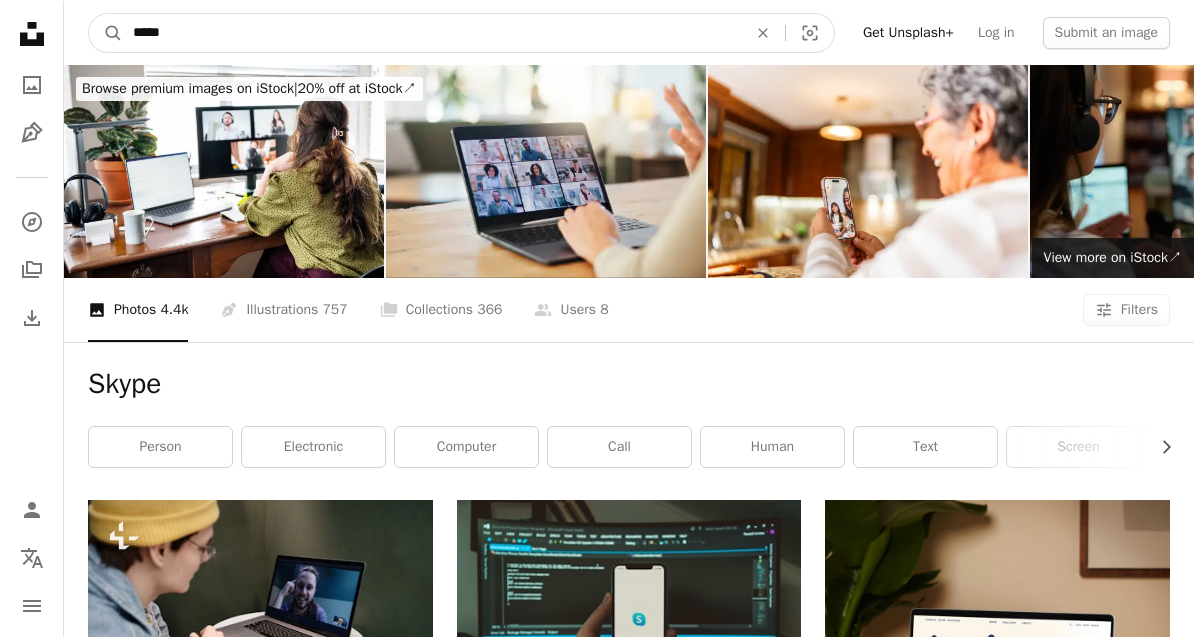 click on "*****" at bounding box center [432, 32] 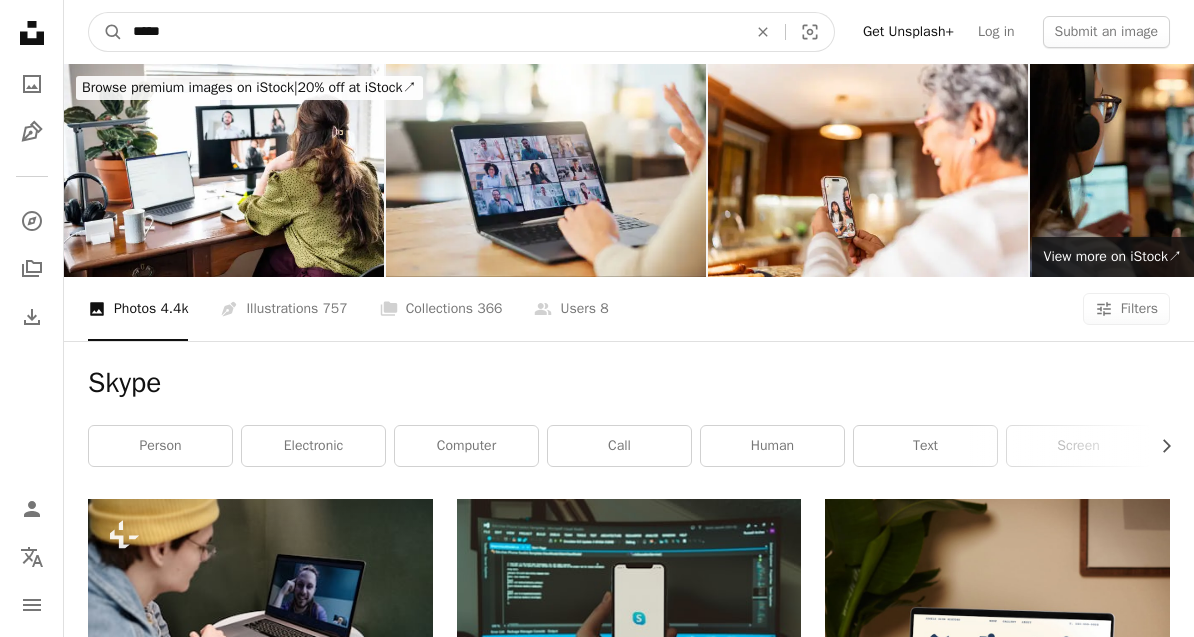 click on "*****" at bounding box center [432, 32] 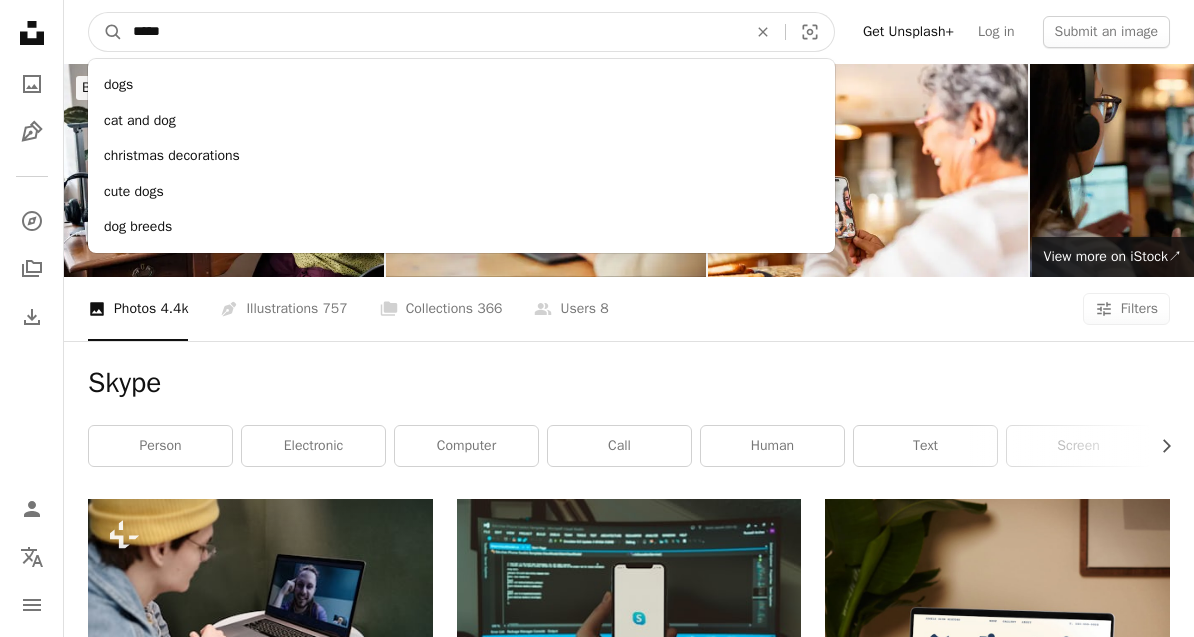type on "******" 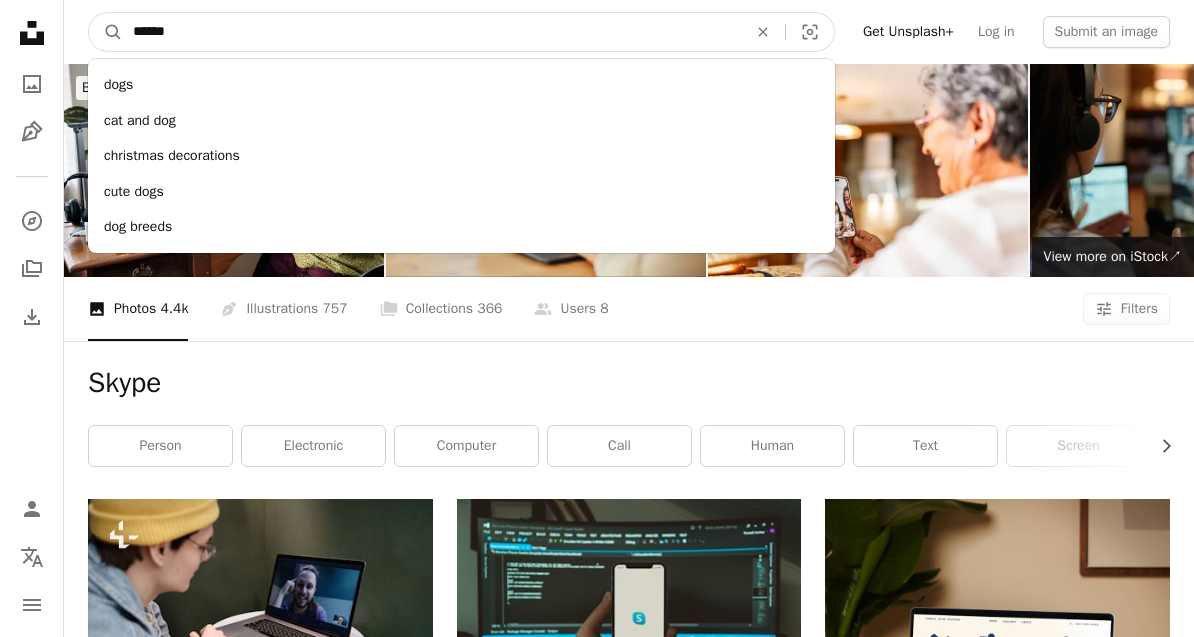 click on "A magnifying glass" at bounding box center [106, 32] 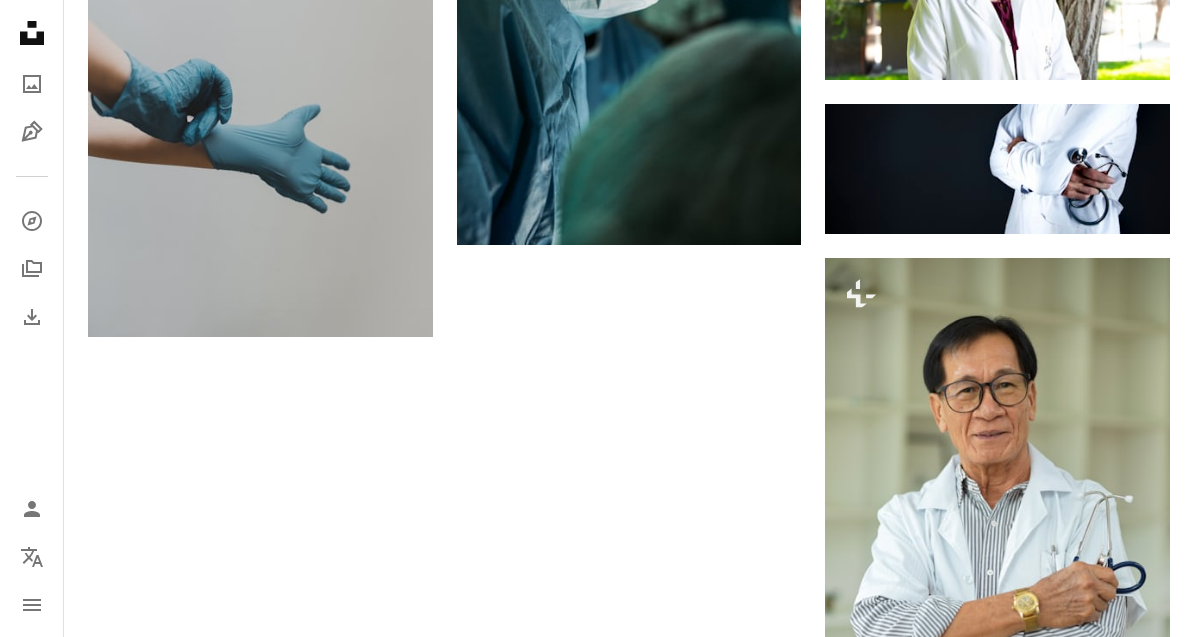 scroll, scrollTop: 2625, scrollLeft: 0, axis: vertical 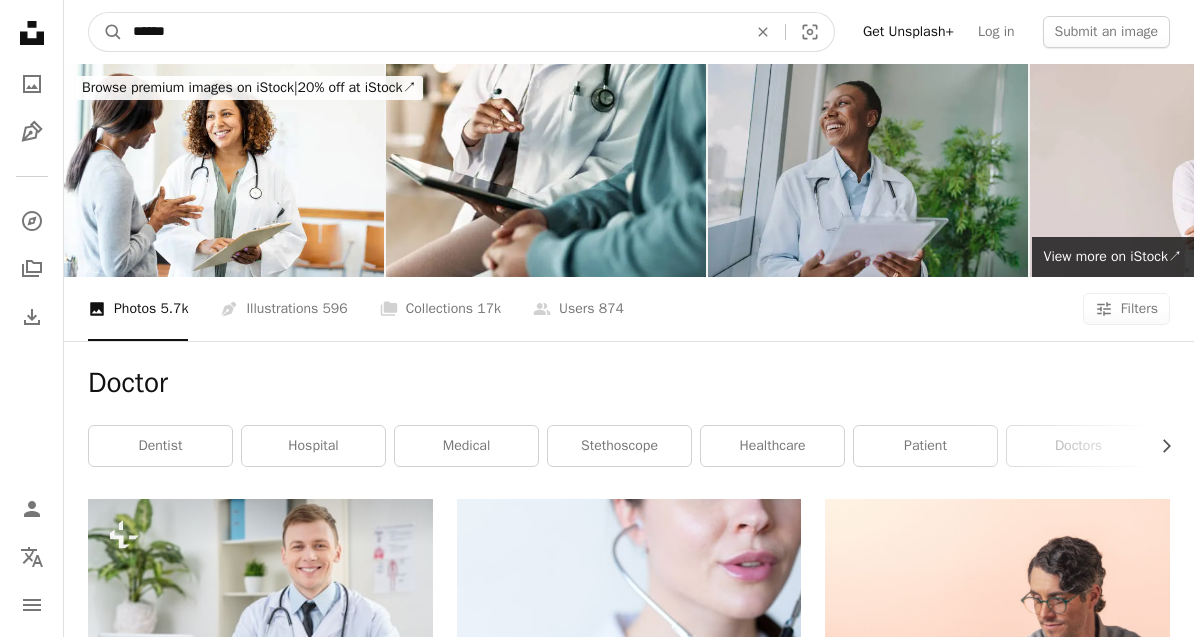 click on "******" at bounding box center (432, 32) 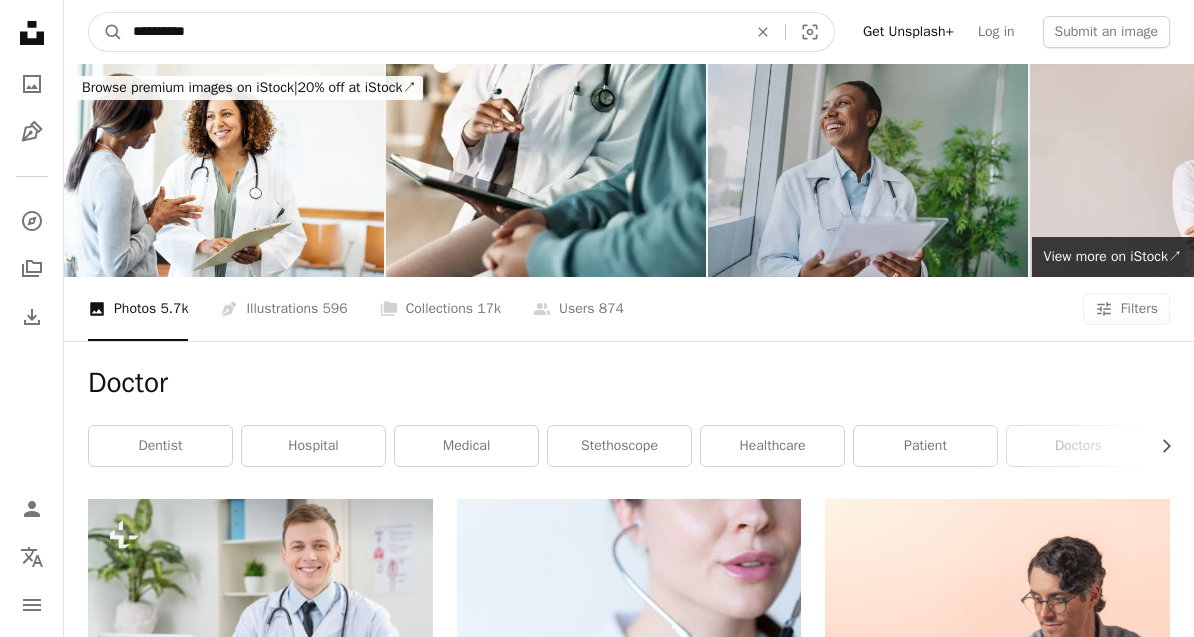 type on "**********" 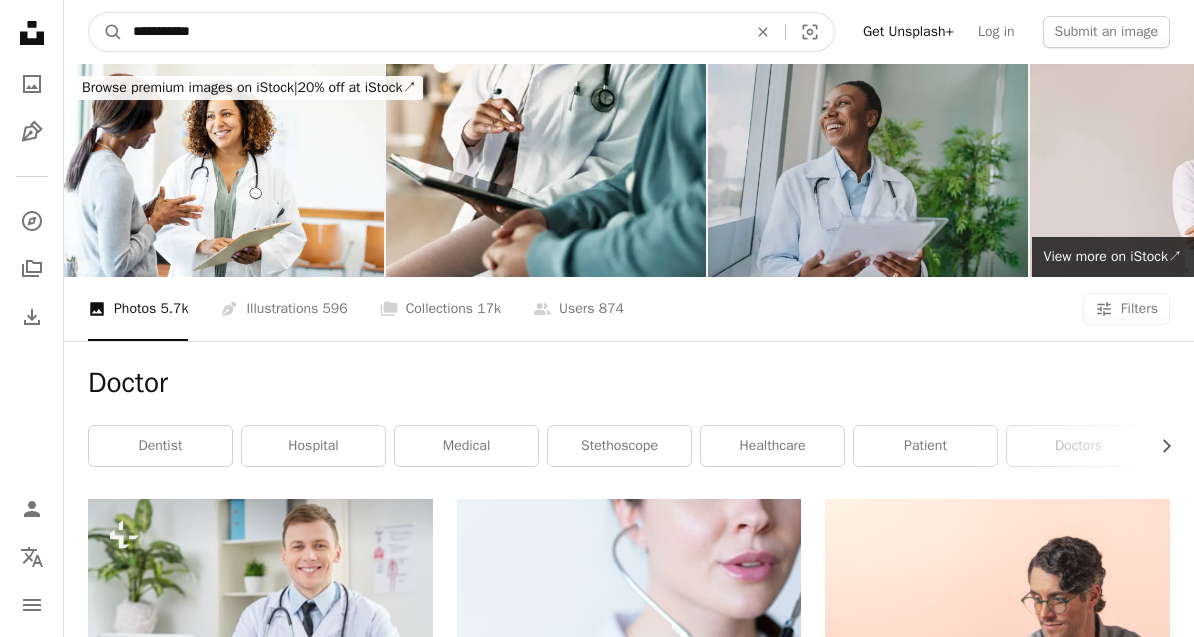 click on "A magnifying glass" at bounding box center [106, 32] 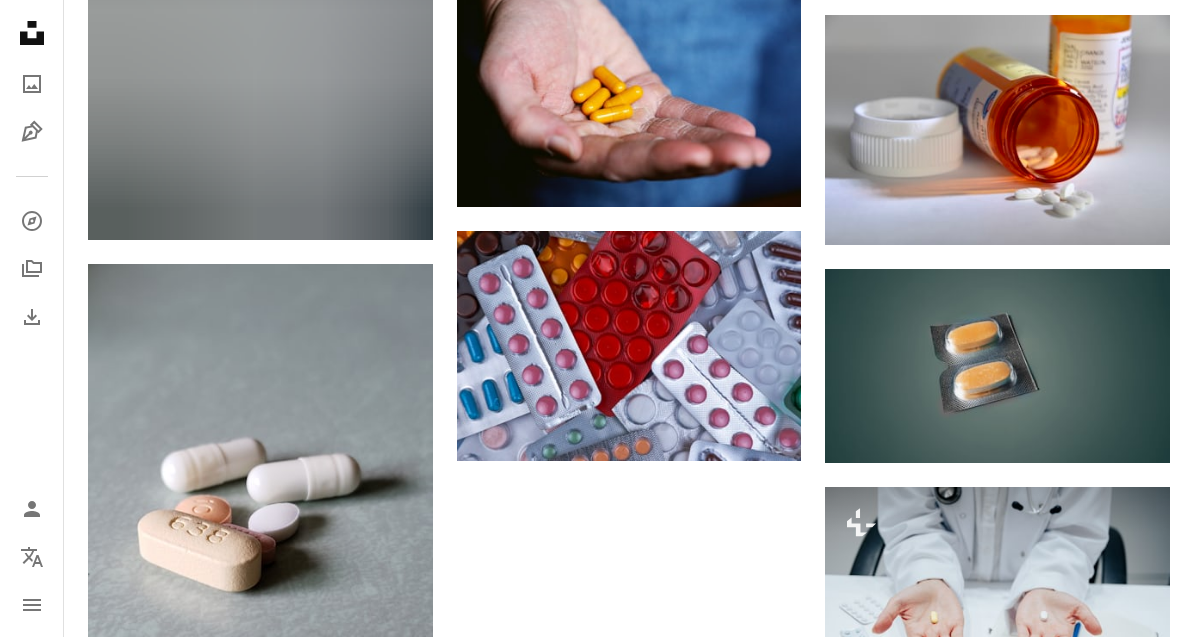 scroll, scrollTop: 1775, scrollLeft: 0, axis: vertical 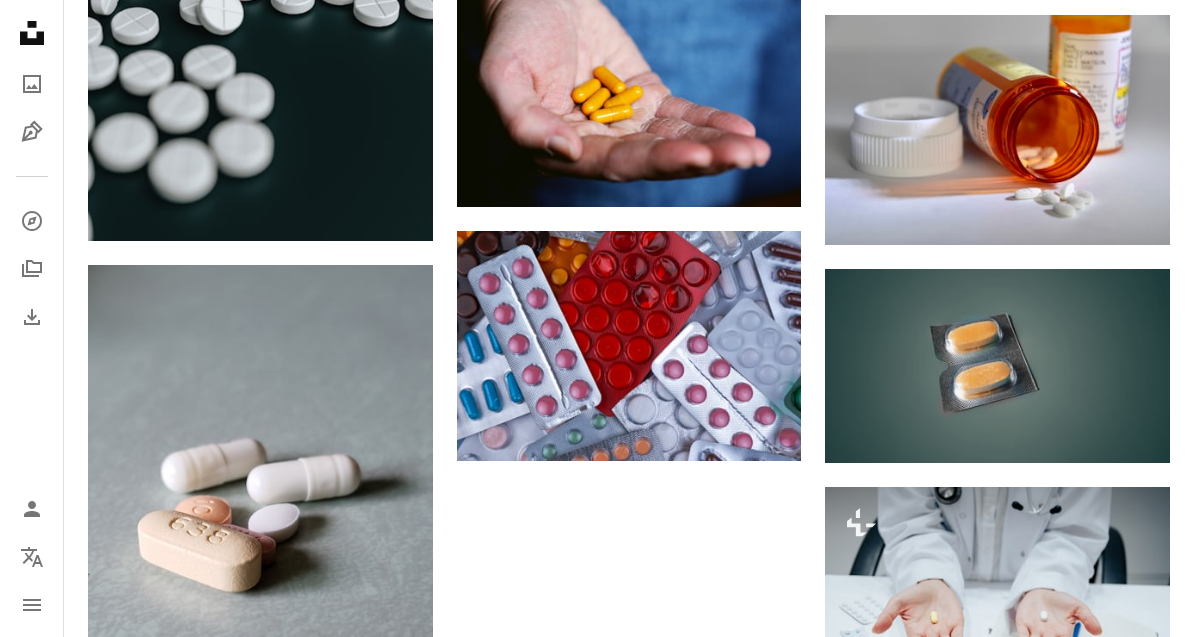 click on "Load more" at bounding box center [629, 1050] 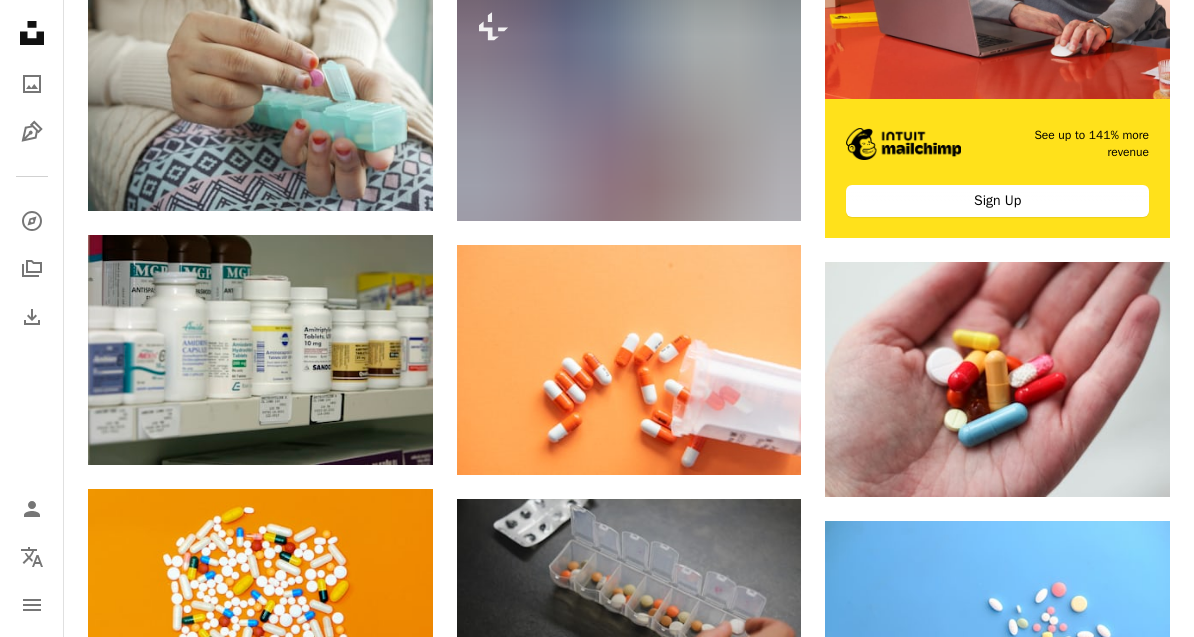 scroll, scrollTop: 0, scrollLeft: 0, axis: both 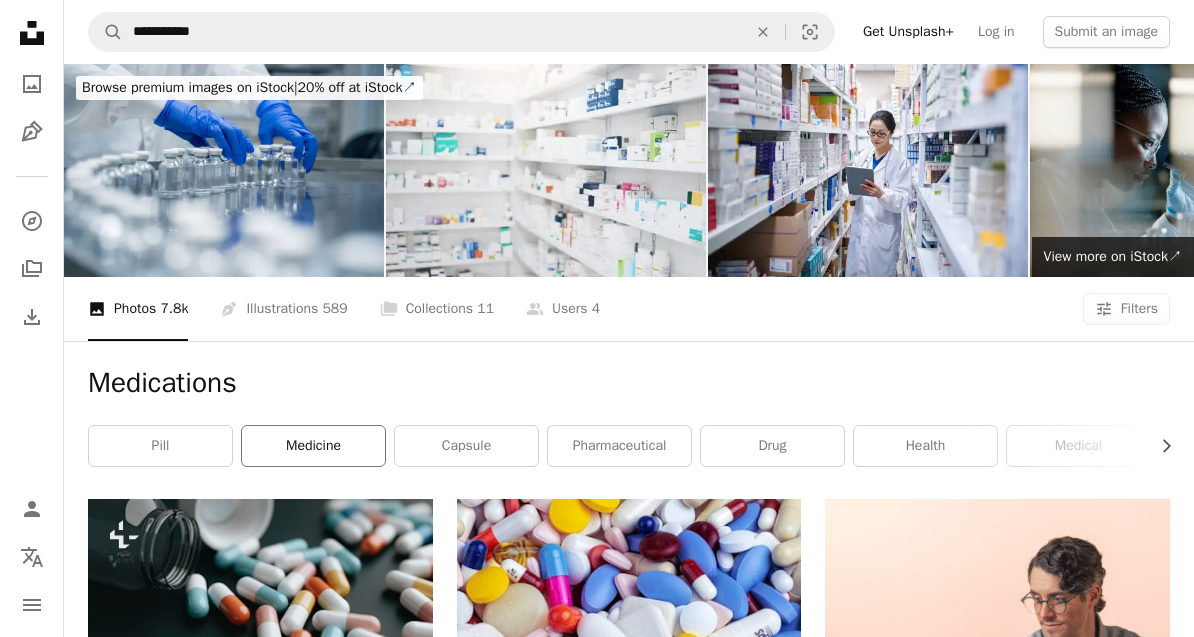 click on "medicine" at bounding box center [313, 446] 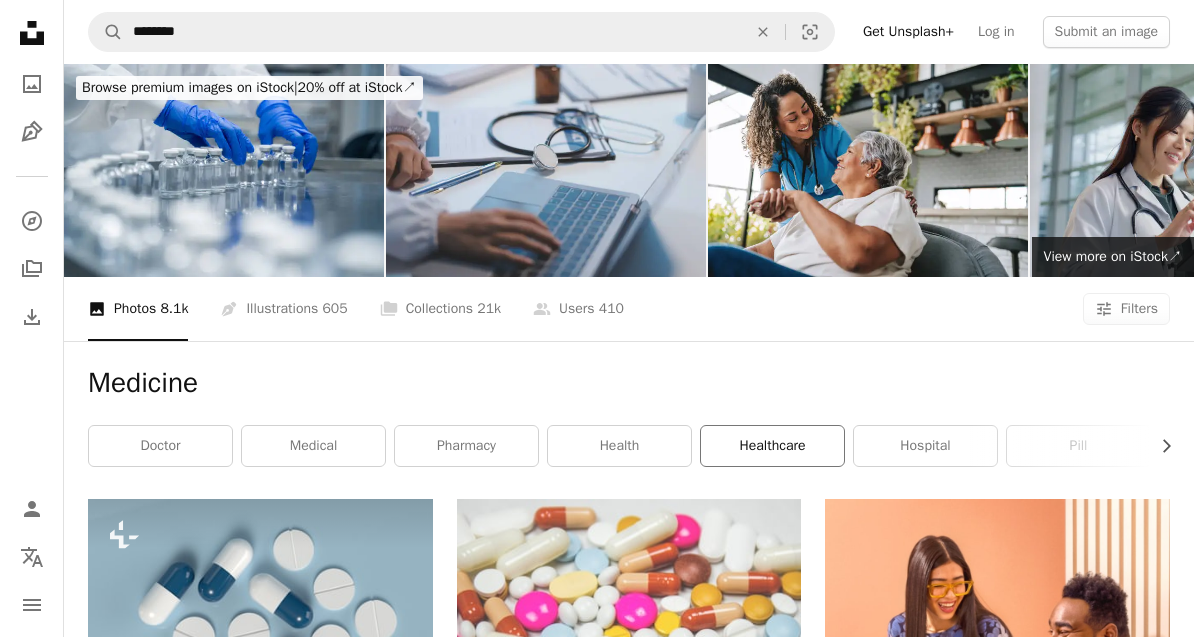 click on "healthcare" at bounding box center [772, 446] 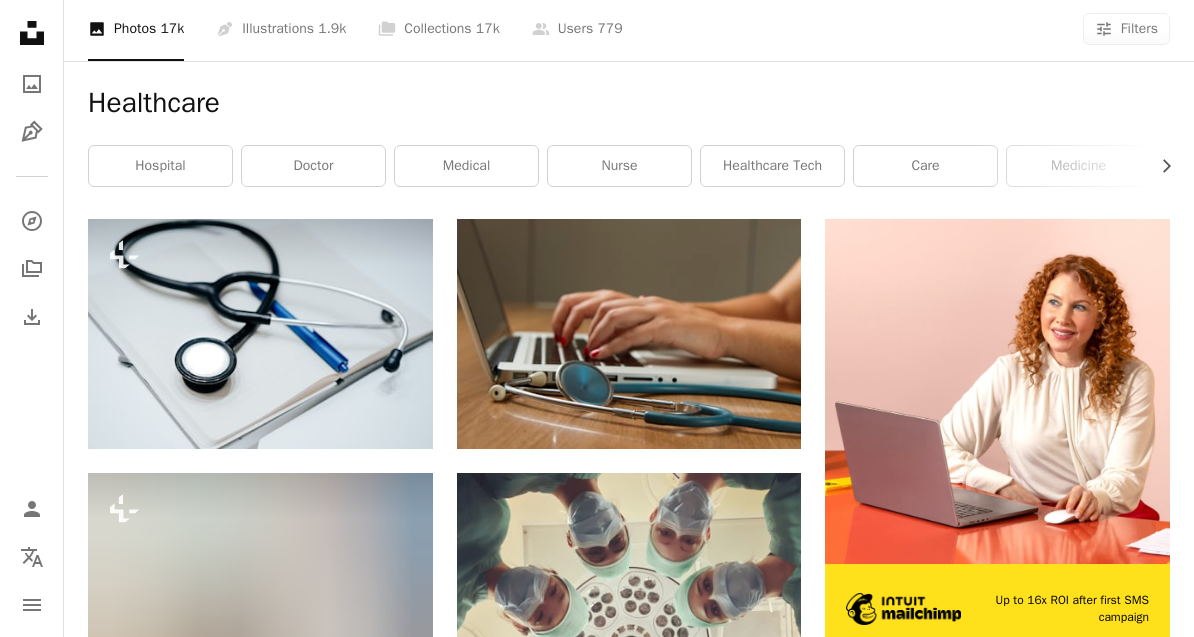 scroll, scrollTop: 328, scrollLeft: 0, axis: vertical 